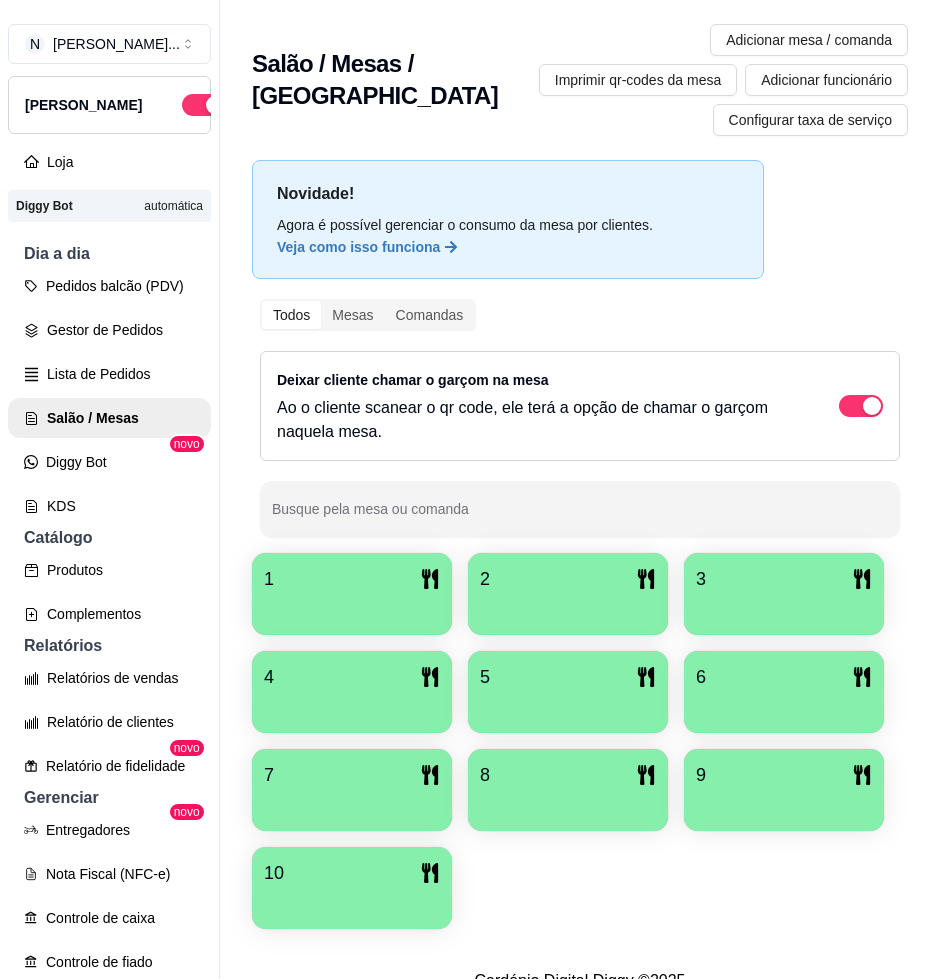 scroll, scrollTop: 0, scrollLeft: 0, axis: both 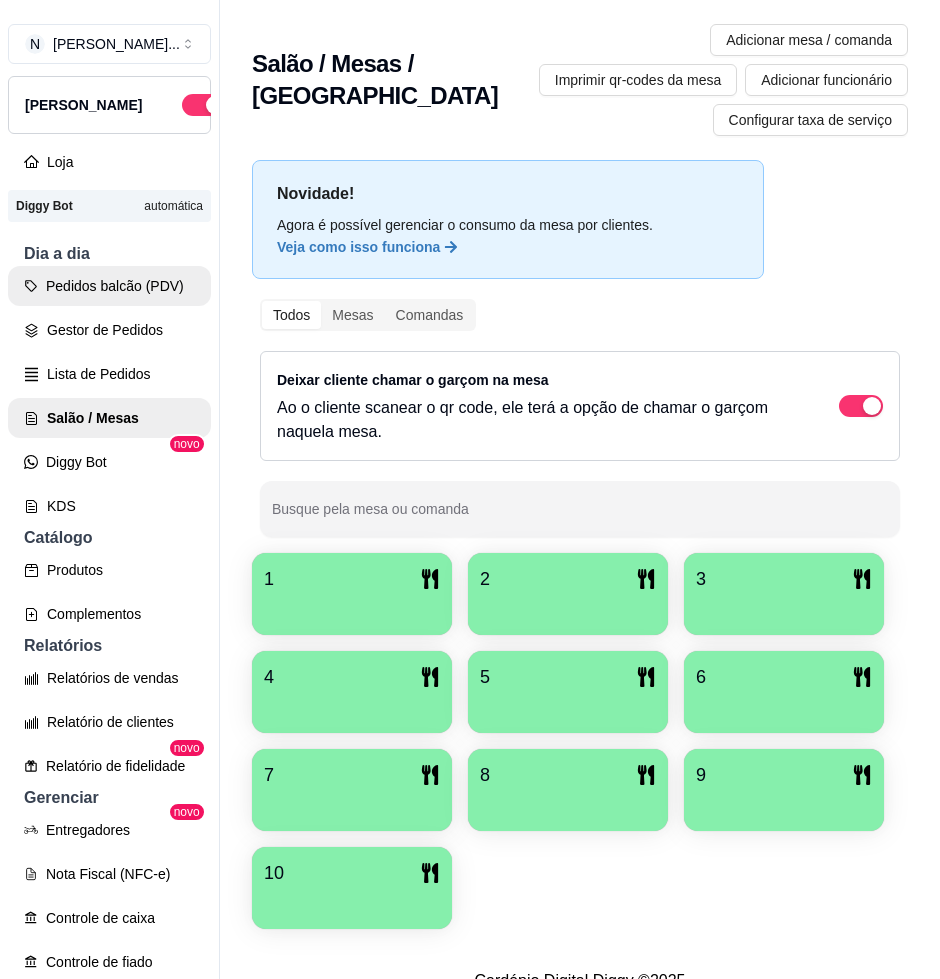 click on "Pedidos balcão (PDV)" at bounding box center [109, 286] 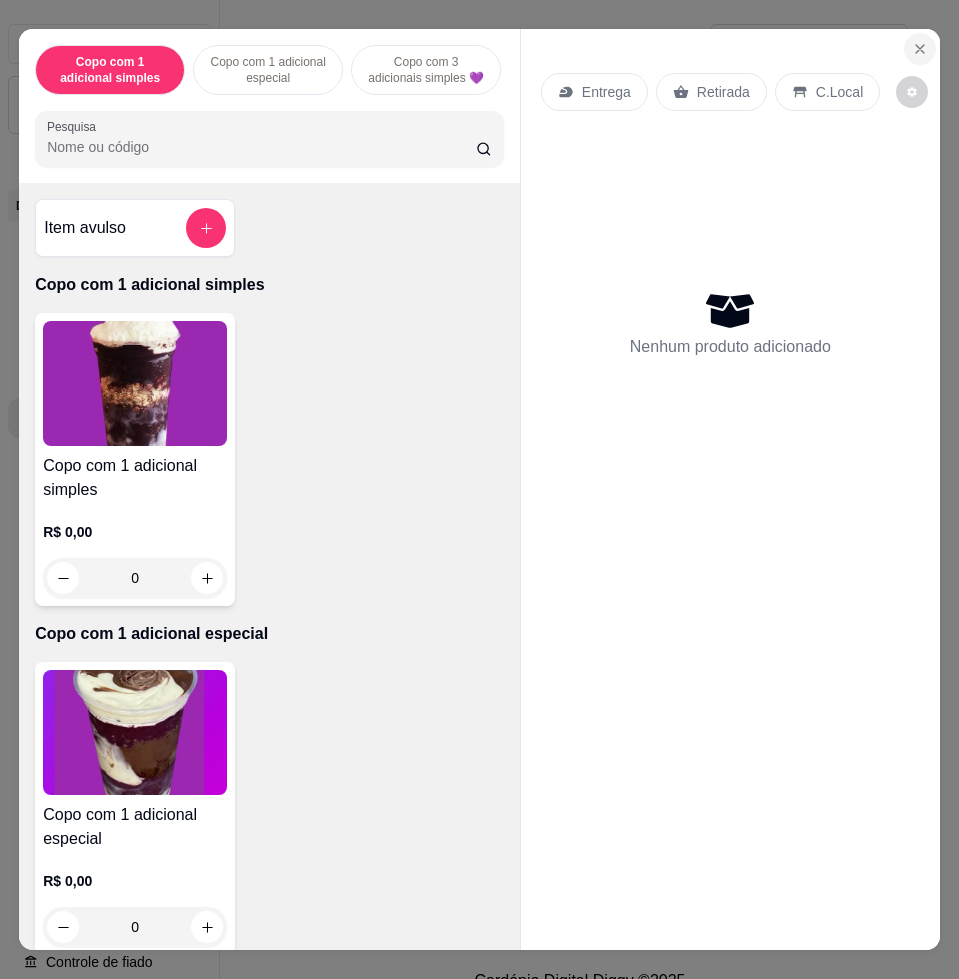 click 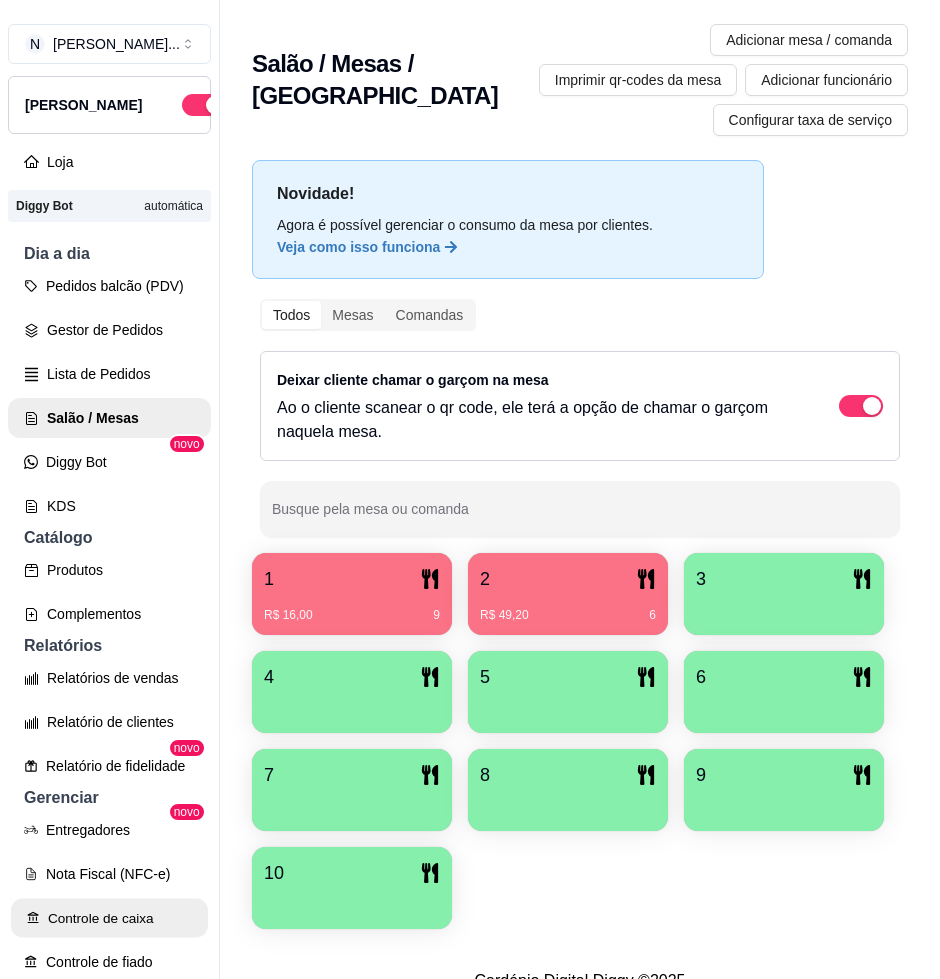 click on "Controle de caixa" at bounding box center (109, 918) 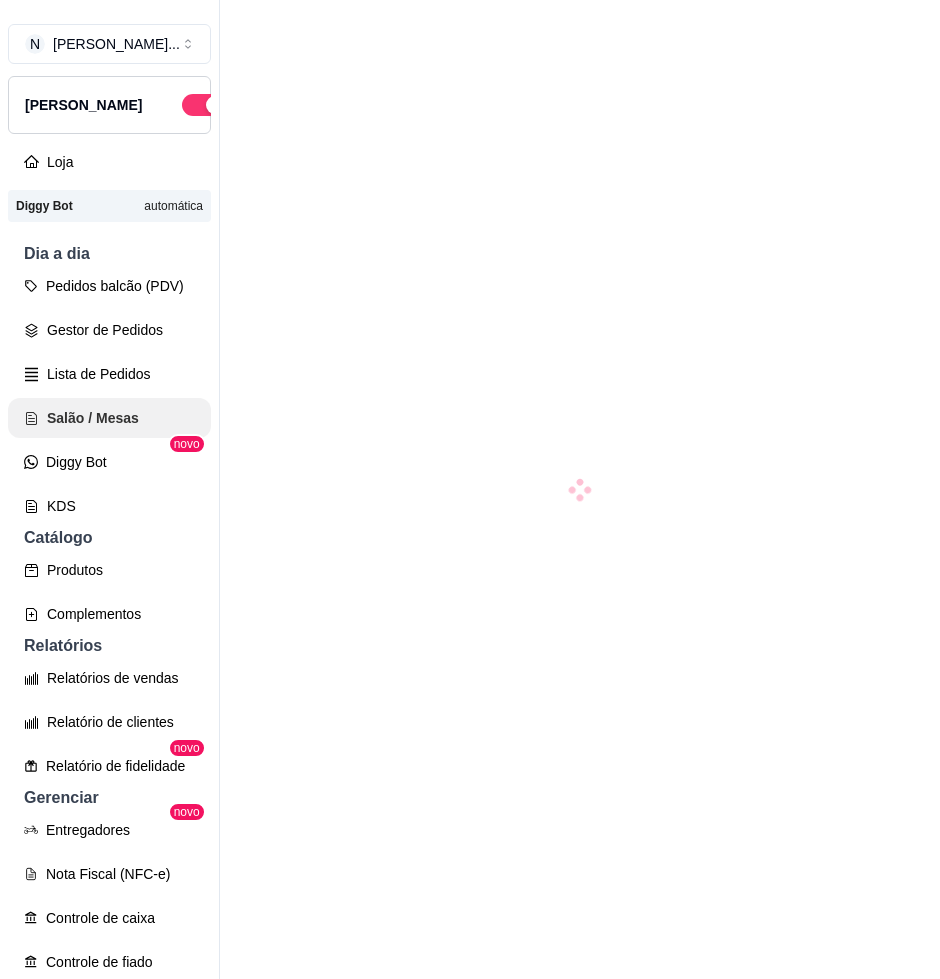 scroll, scrollTop: 0, scrollLeft: 0, axis: both 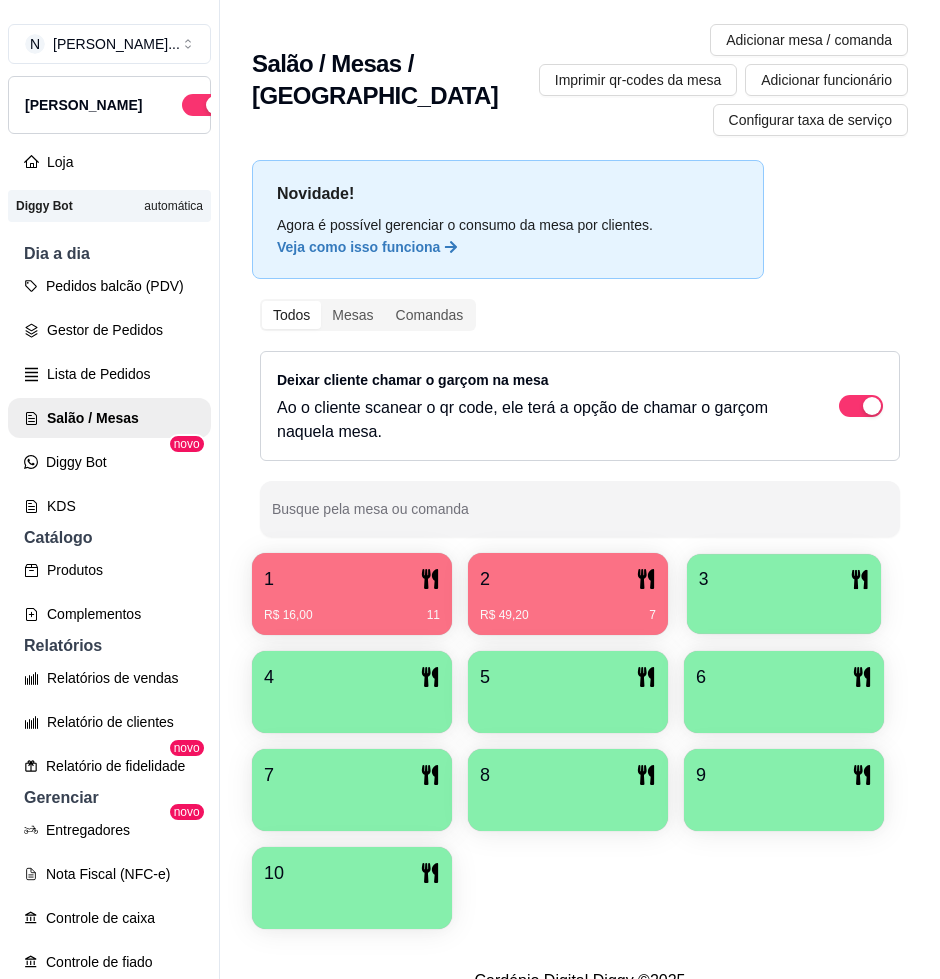 click on "3" at bounding box center (784, 579) 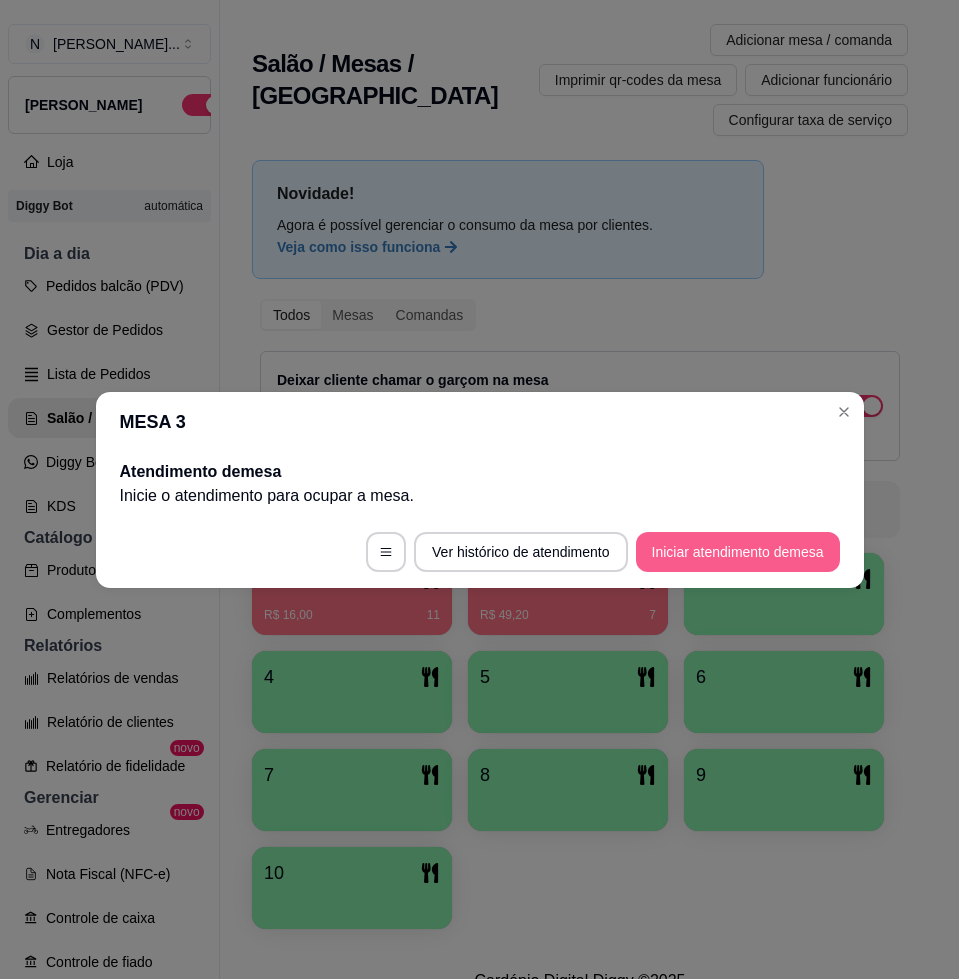 click on "Iniciar atendimento de  mesa" at bounding box center [738, 552] 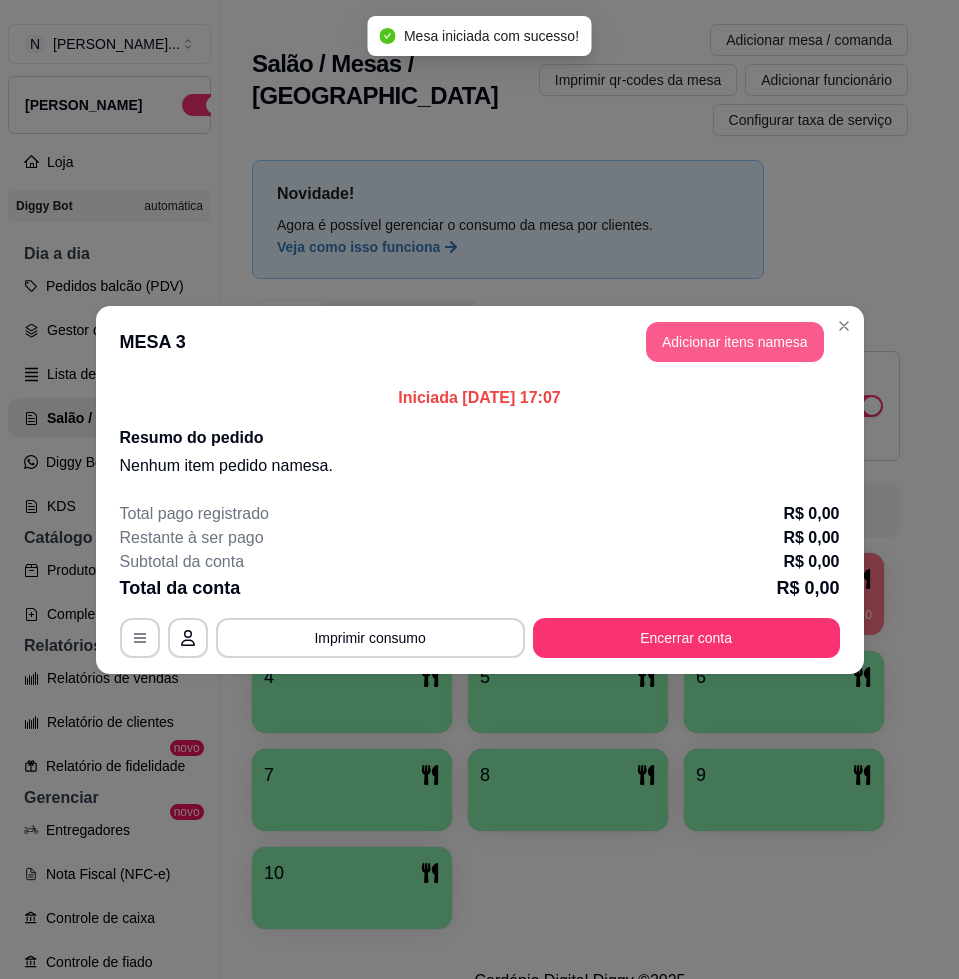 click on "Adicionar itens na  mesa" at bounding box center (735, 342) 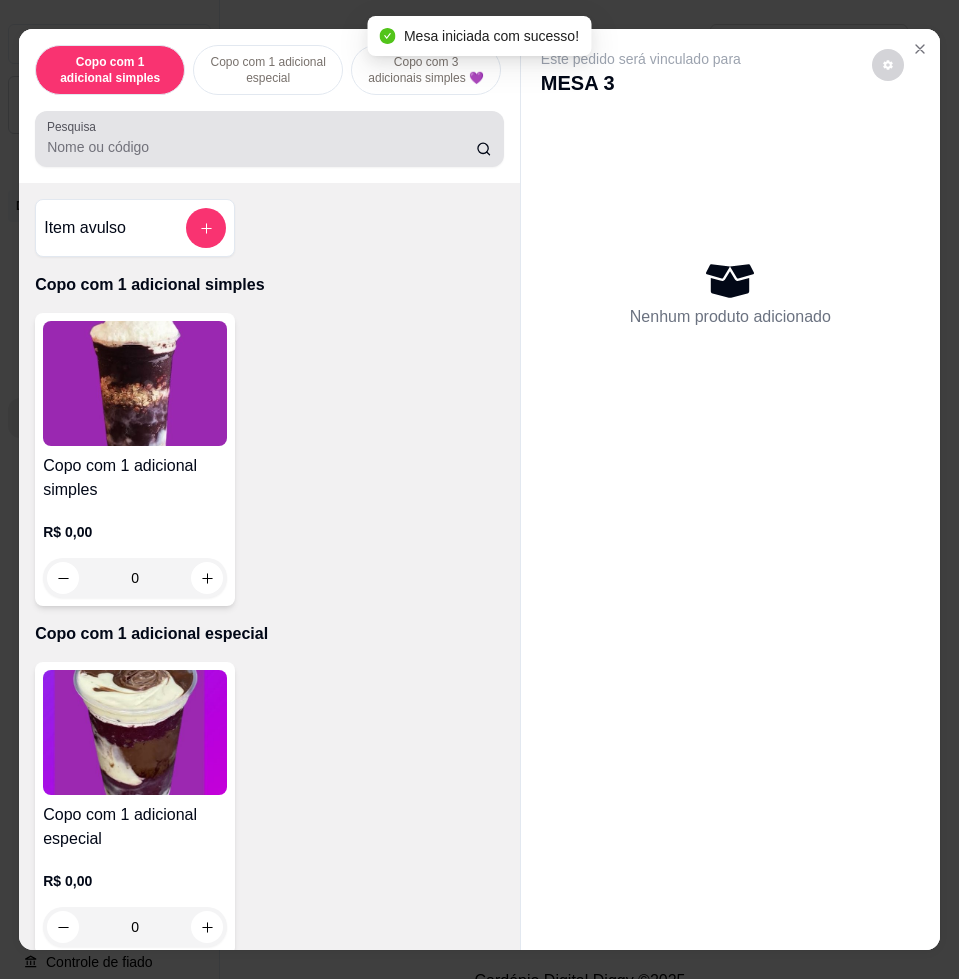 click at bounding box center [269, 139] 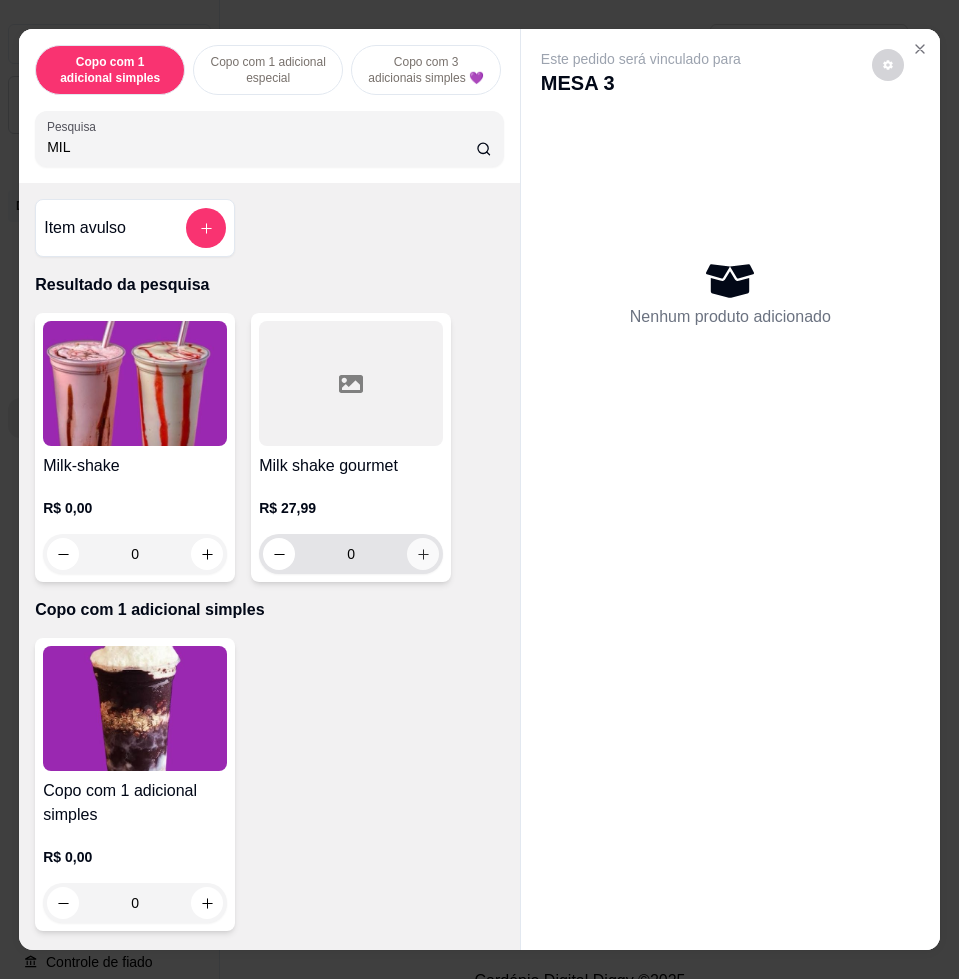 type on "MIL" 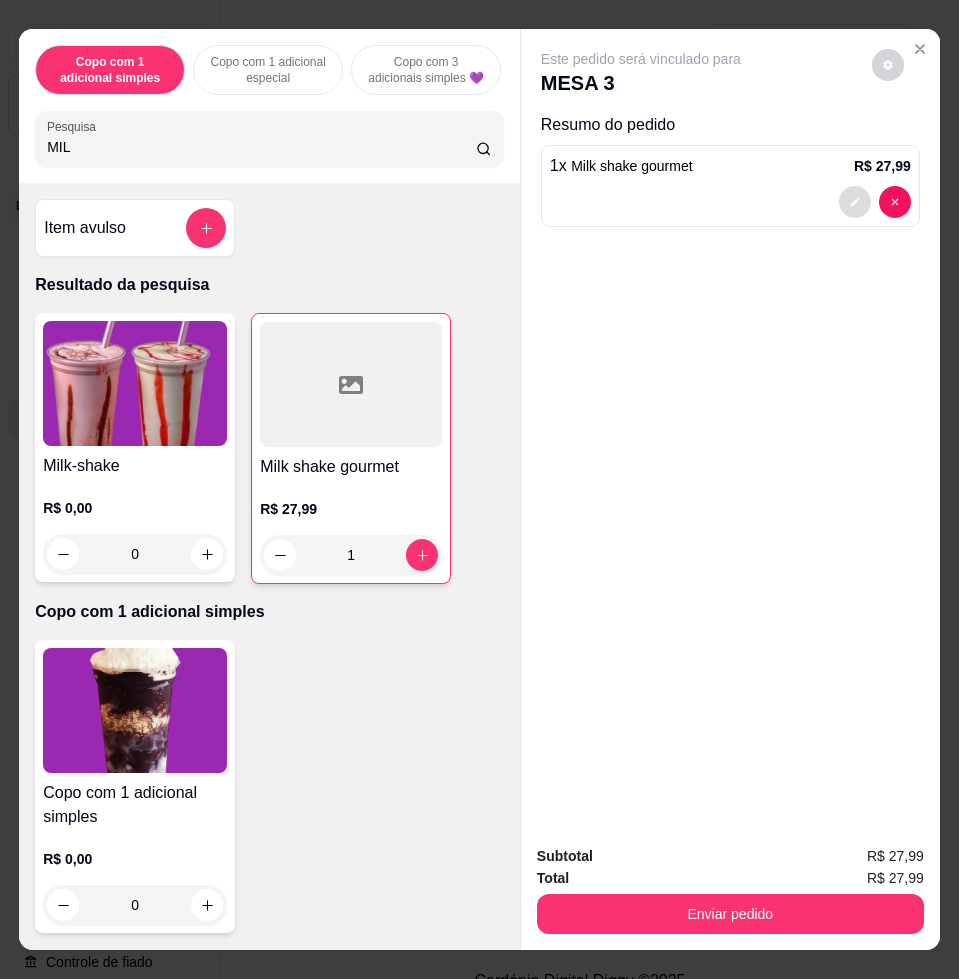 click at bounding box center [855, 202] 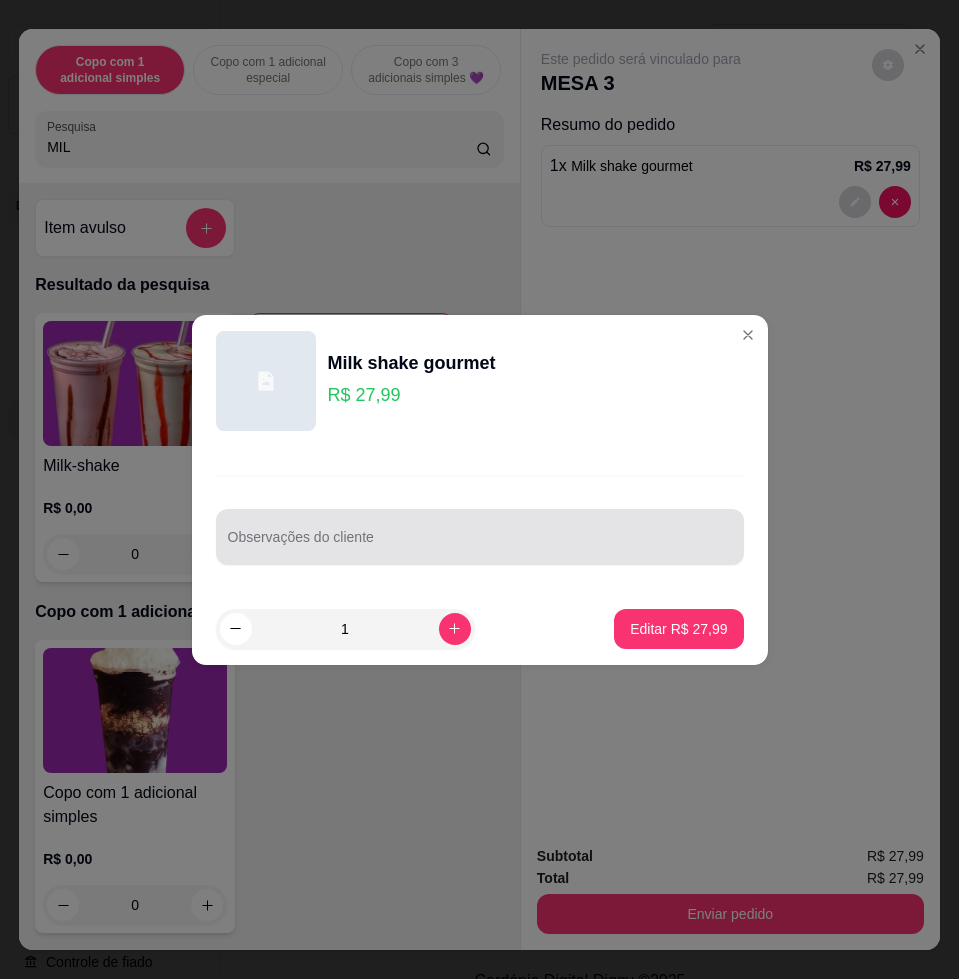 click at bounding box center [480, 537] 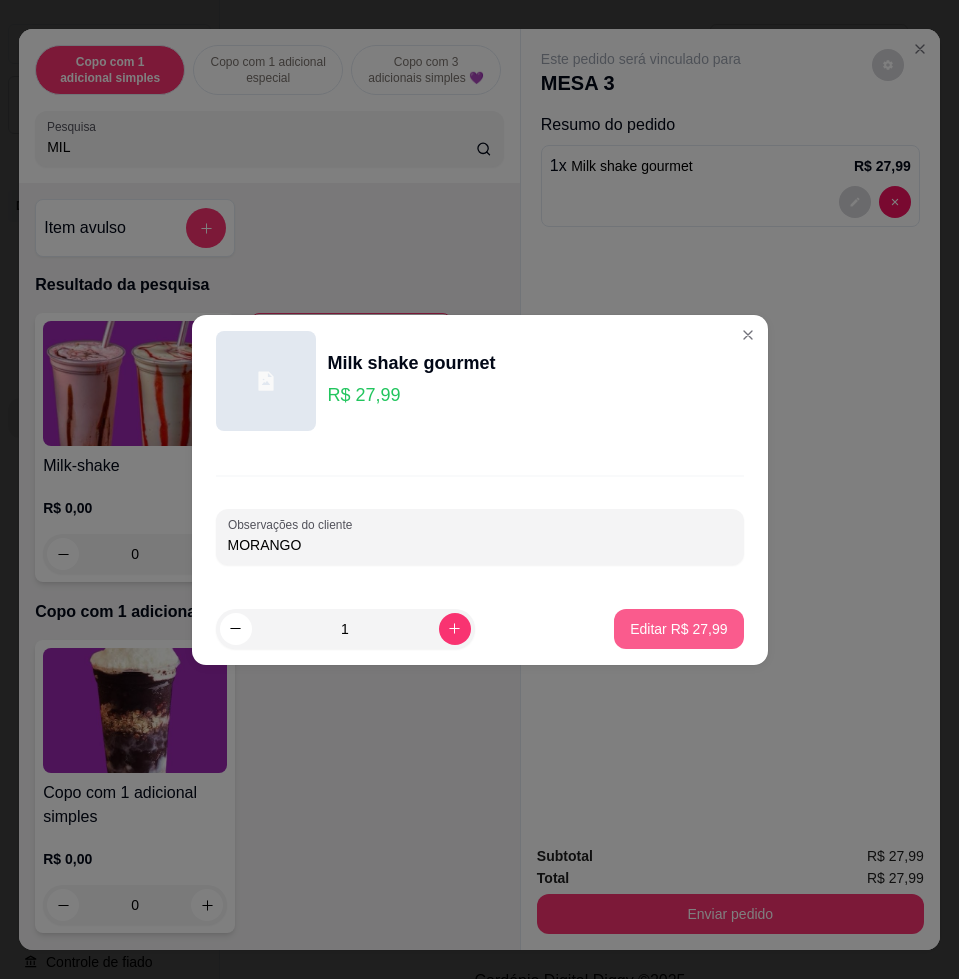 type on "MORANGO" 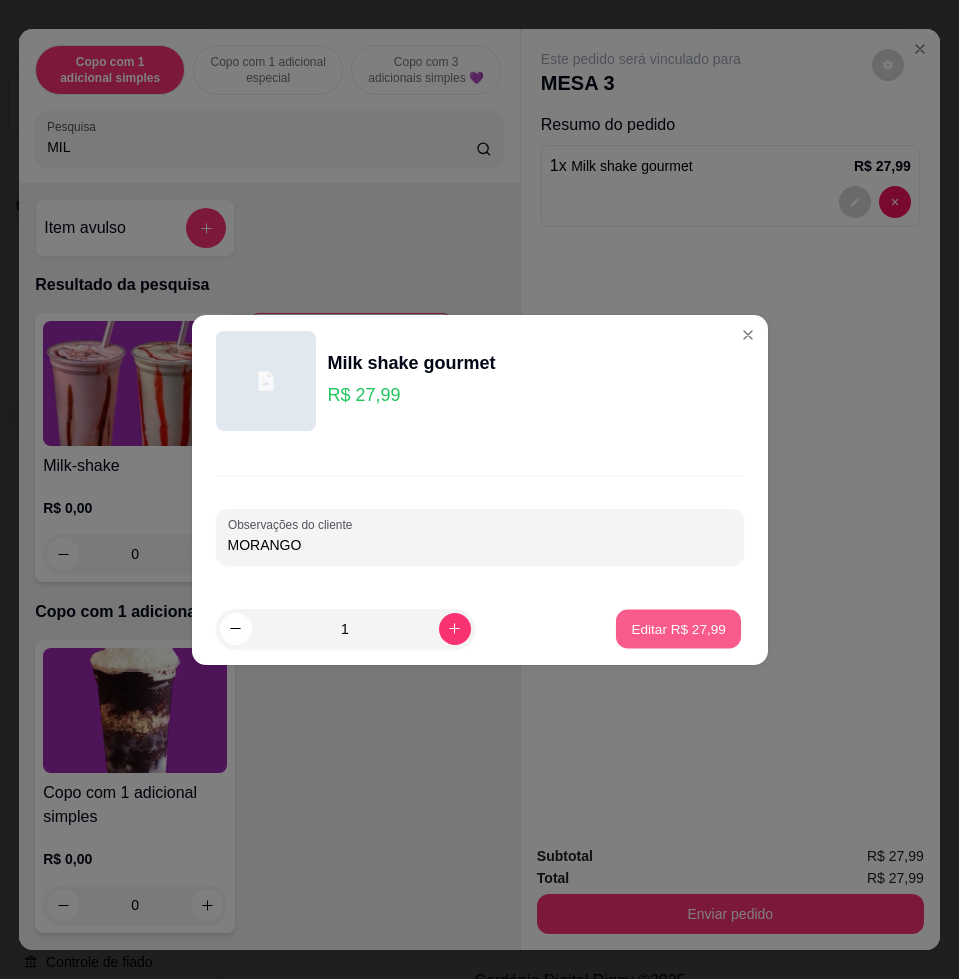 click on "Editar   R$ 27,99" at bounding box center (679, 628) 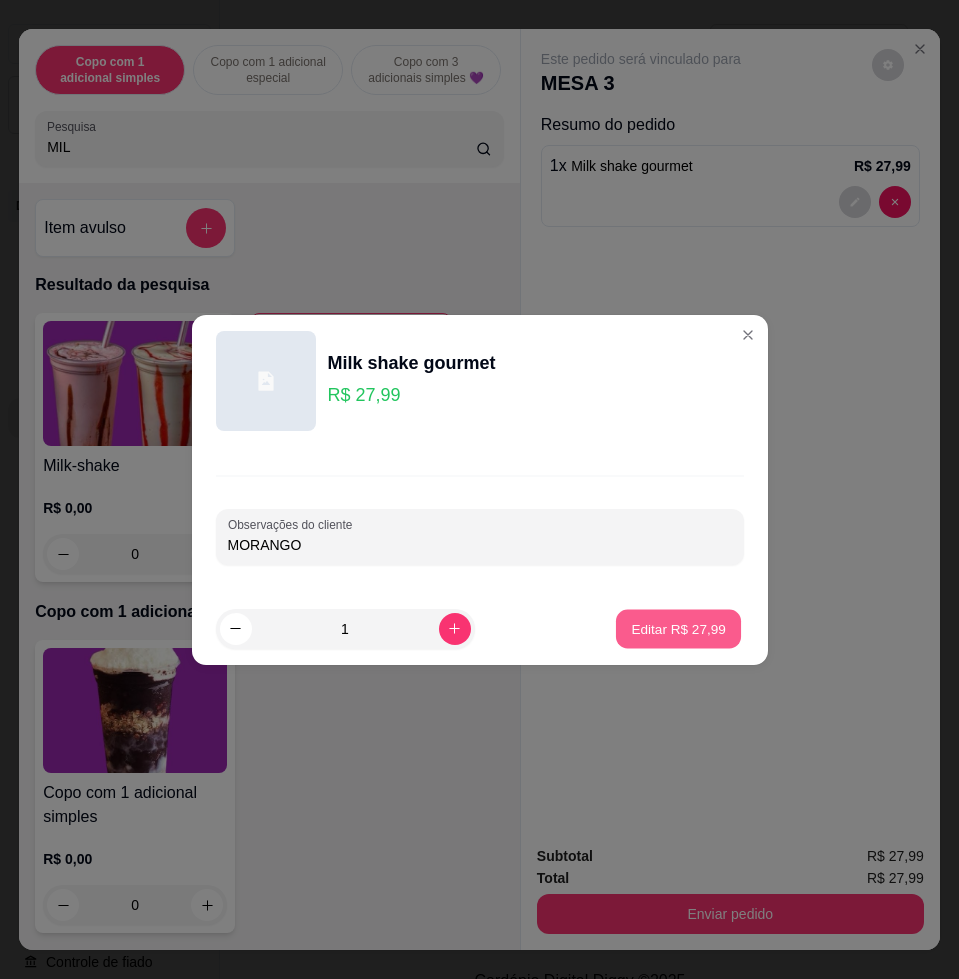 type on "0" 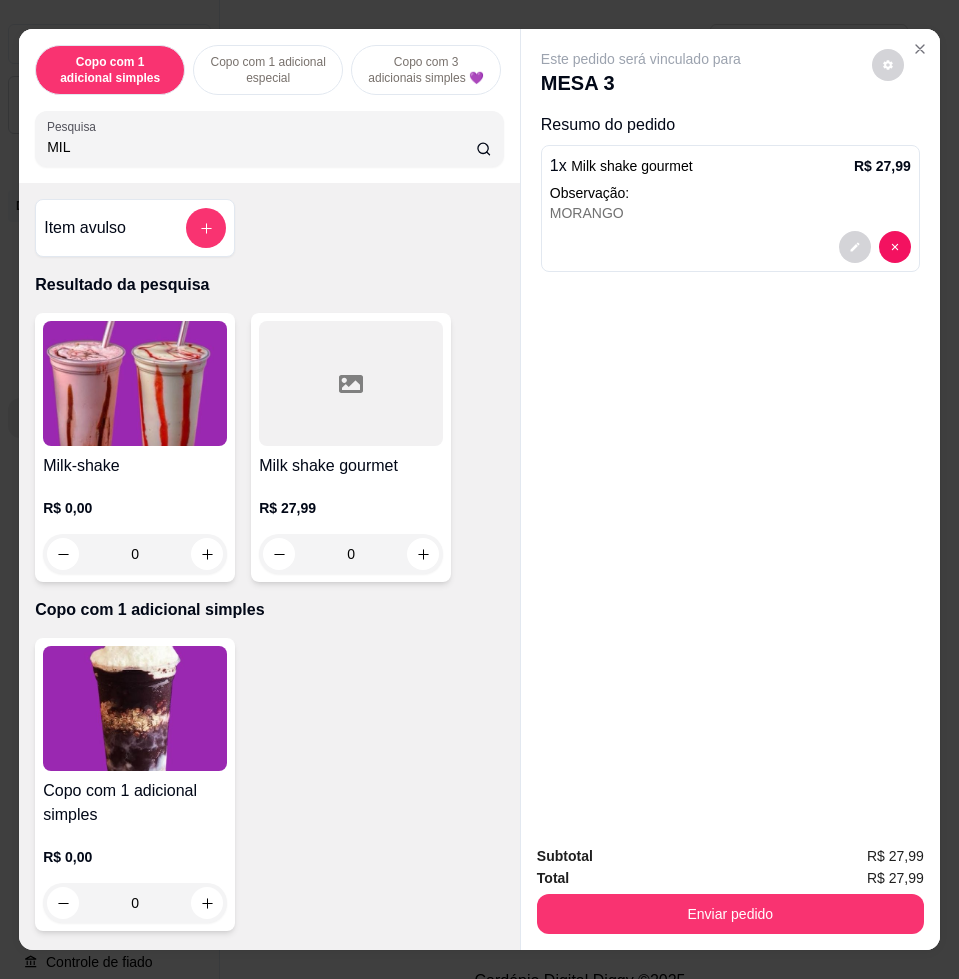 drag, startPoint x: 227, startPoint y: 117, endPoint x: 251, endPoint y: 189, distance: 75.89466 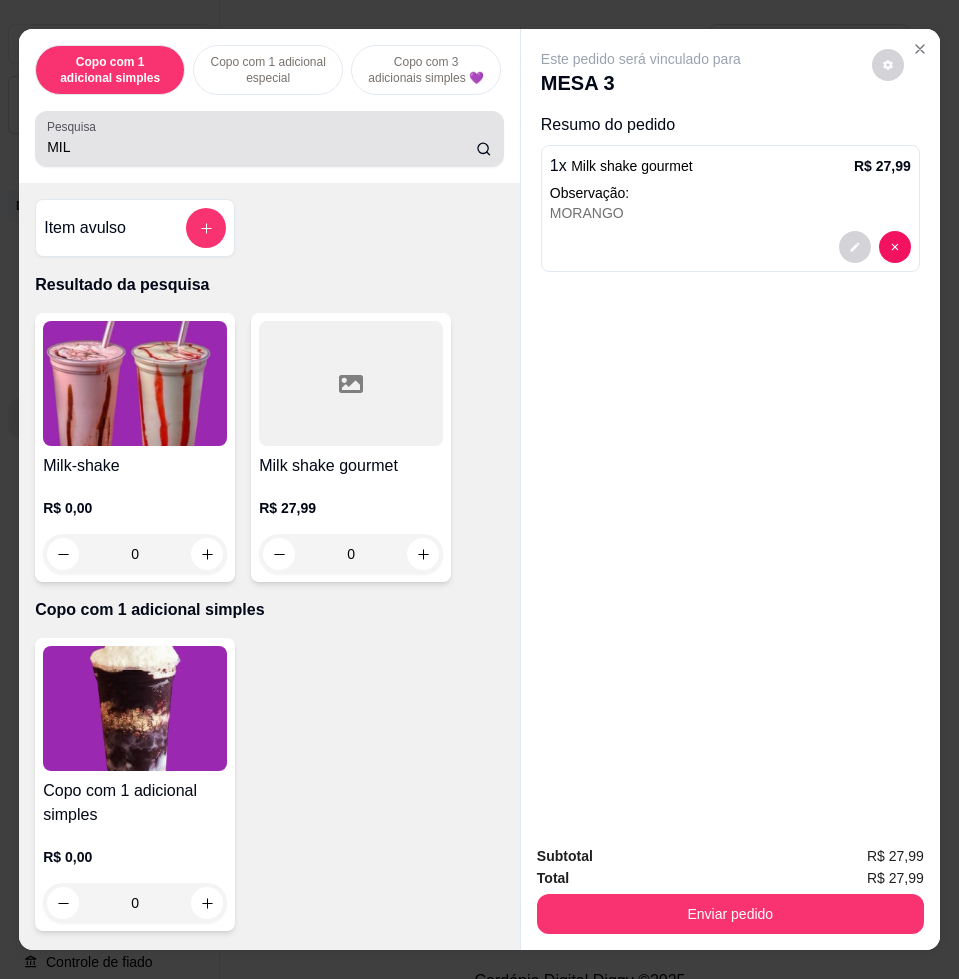 click on "MIL" at bounding box center (269, 139) 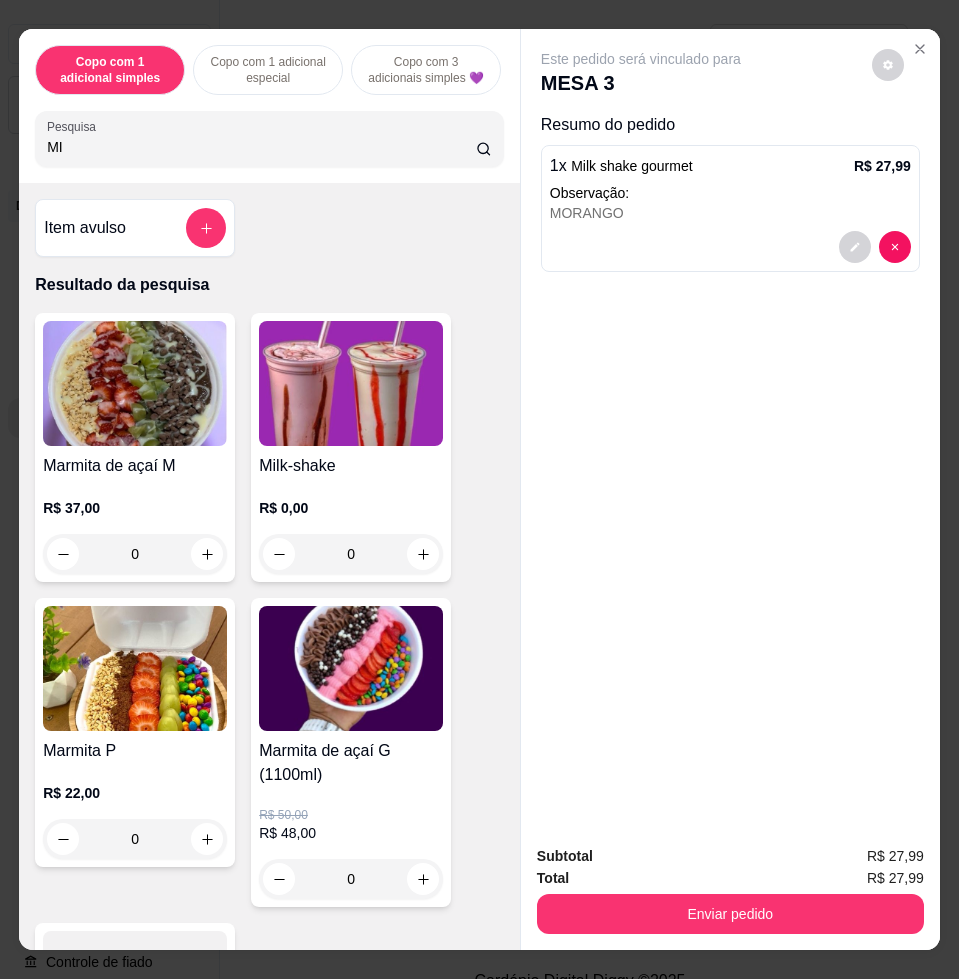 type on "M" 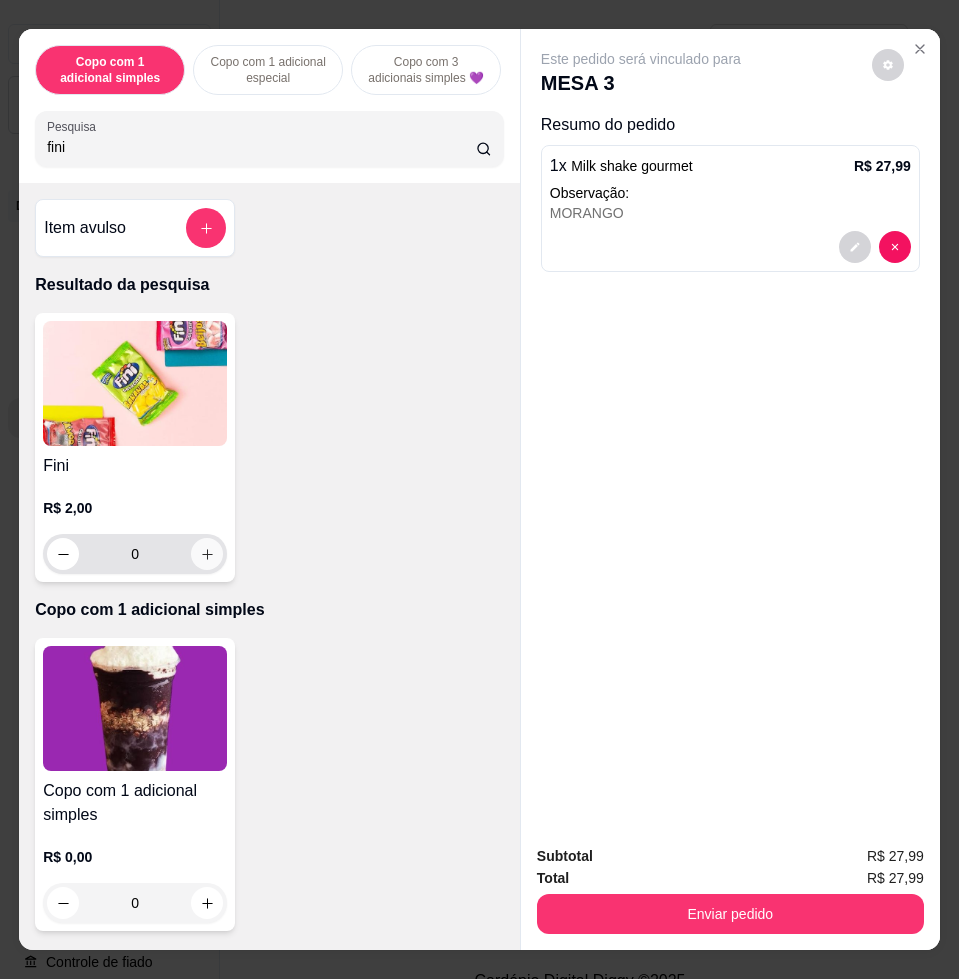 type on "fini" 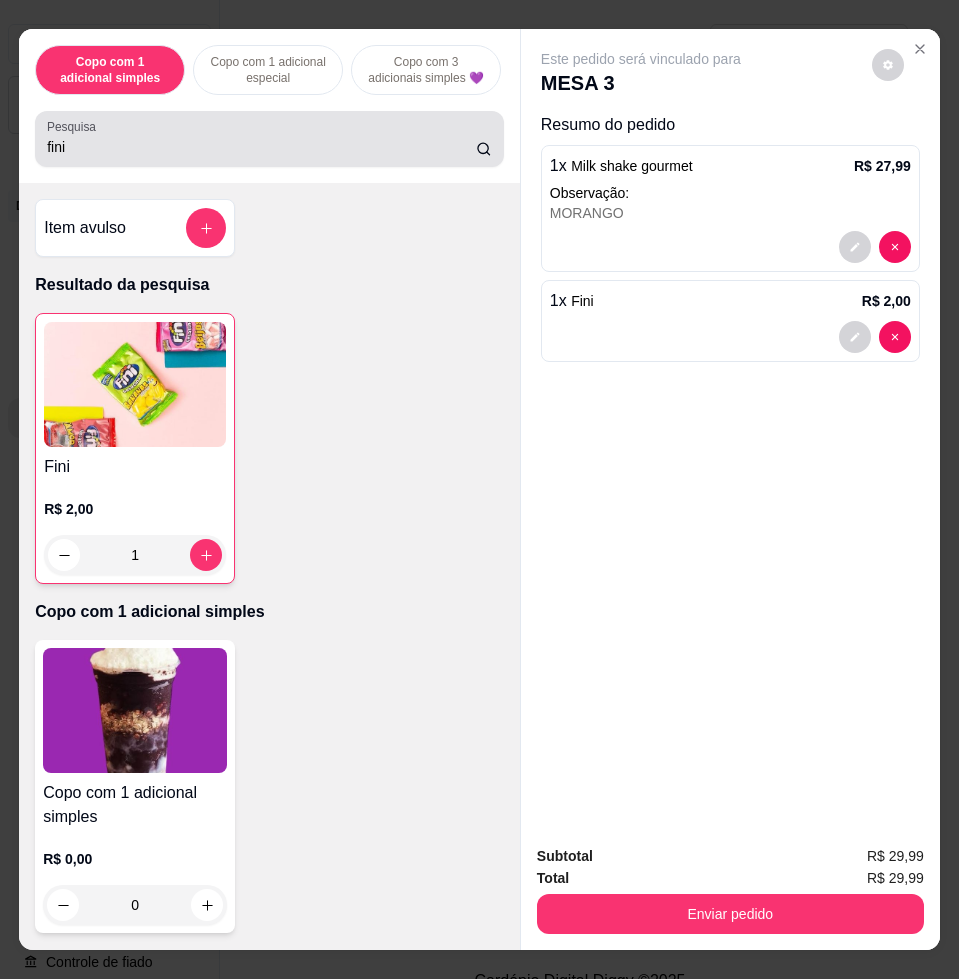 click on "Pesquisa fini" at bounding box center [269, 139] 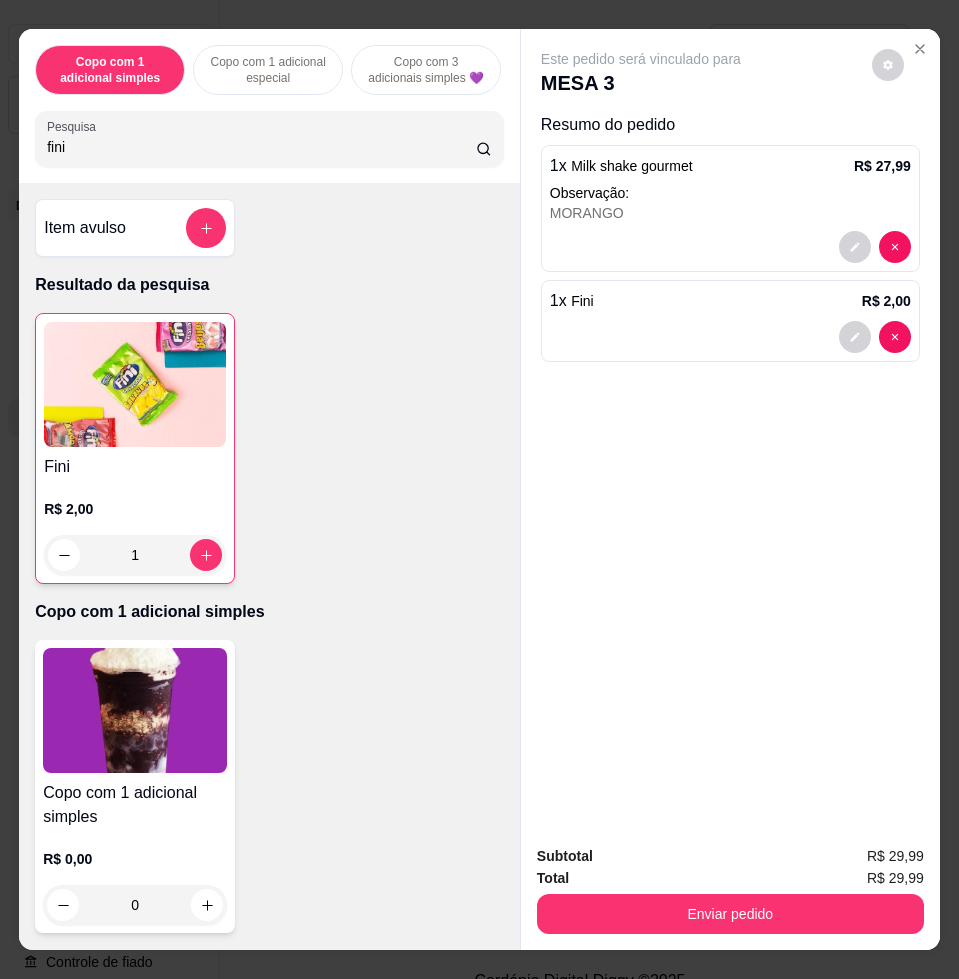 click on "Pesquisa fini" at bounding box center (269, 139) 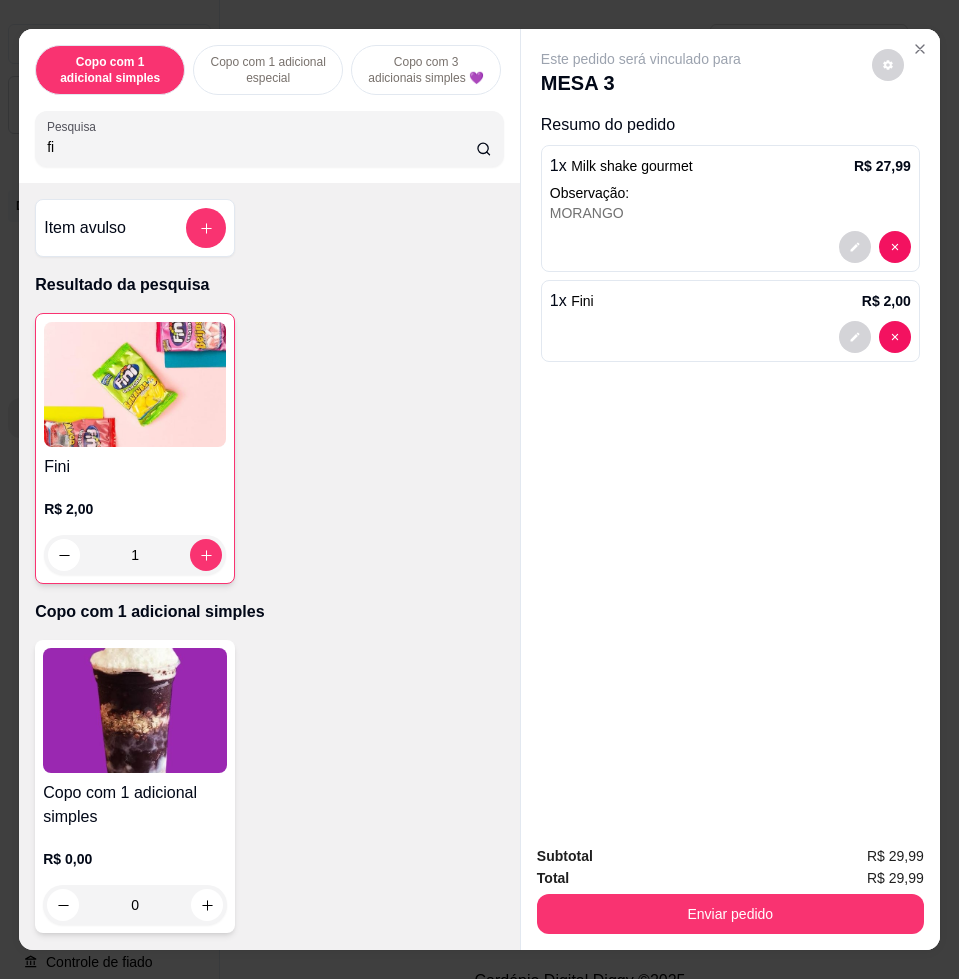 type on "f" 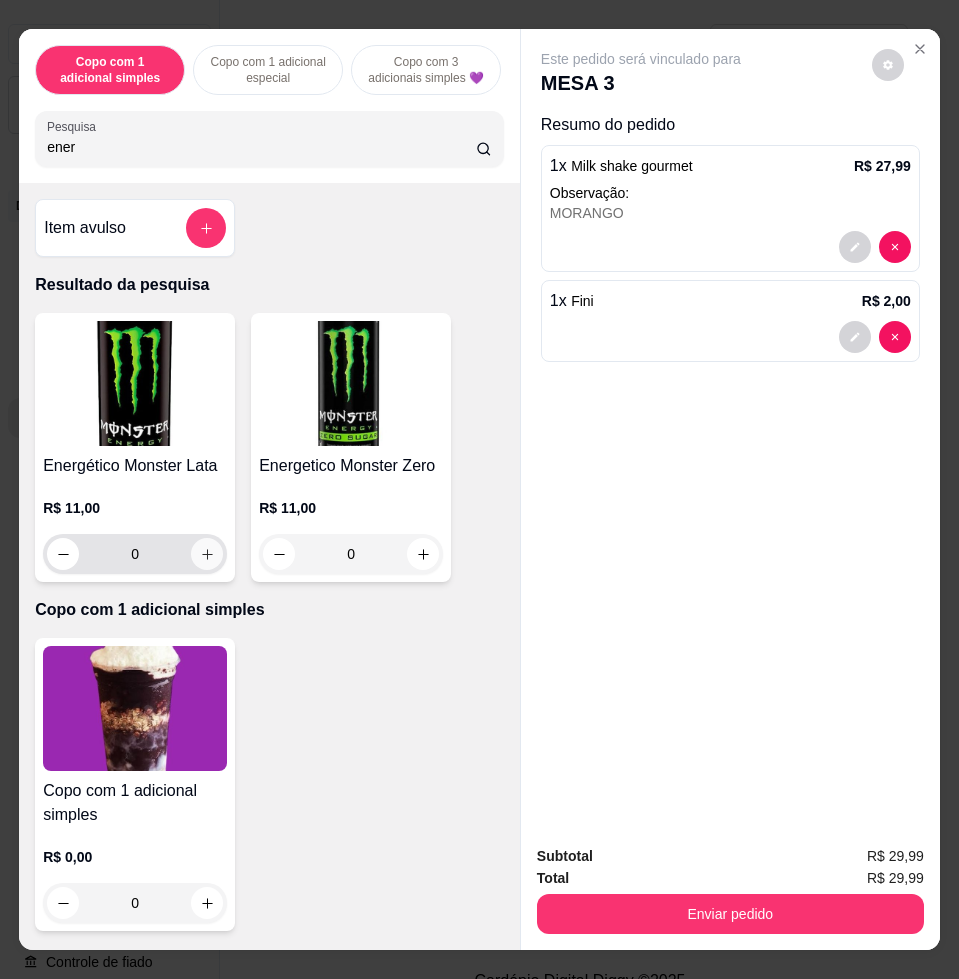 type on "ener" 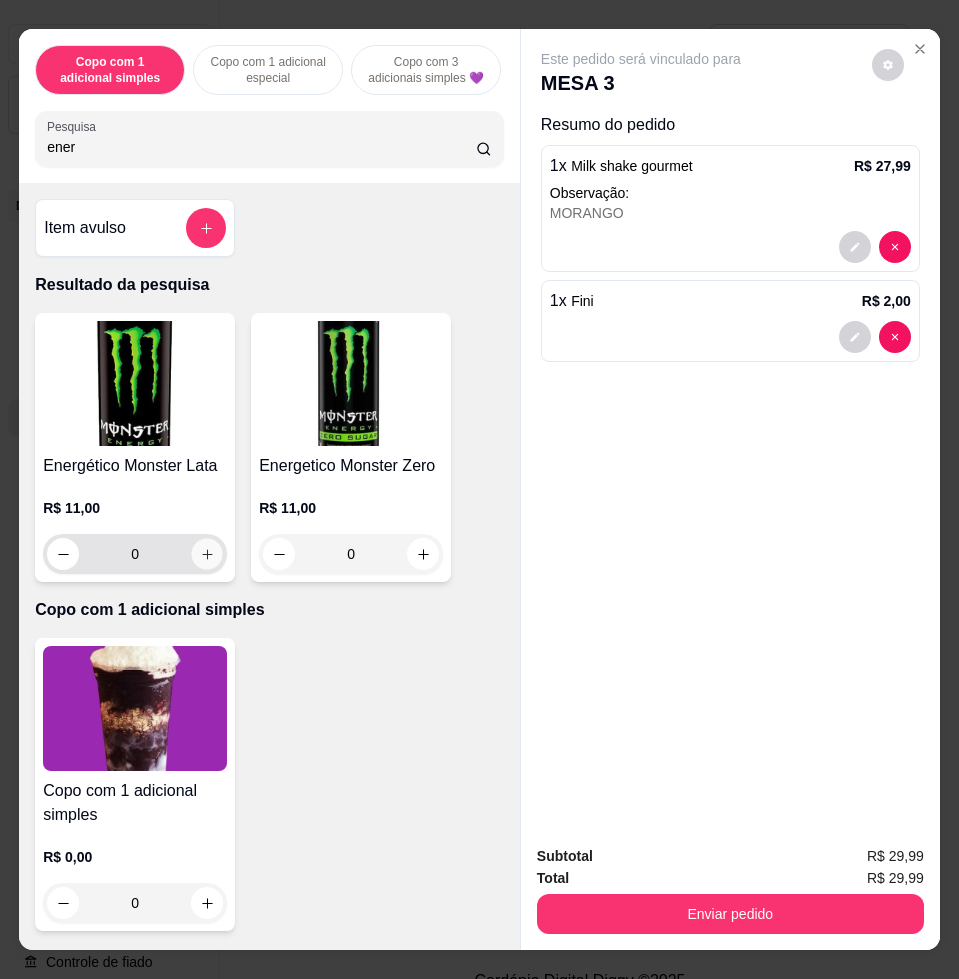 click at bounding box center (207, 554) 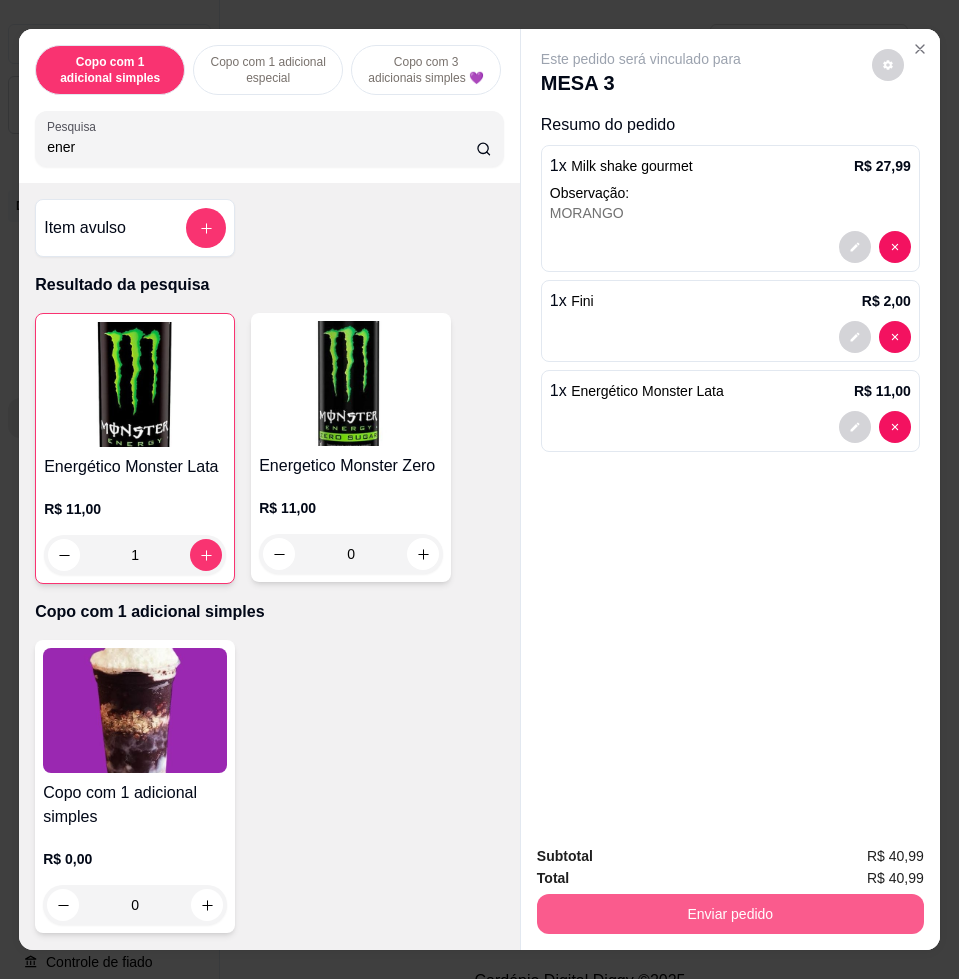 click on "Enviar pedido" at bounding box center (730, 914) 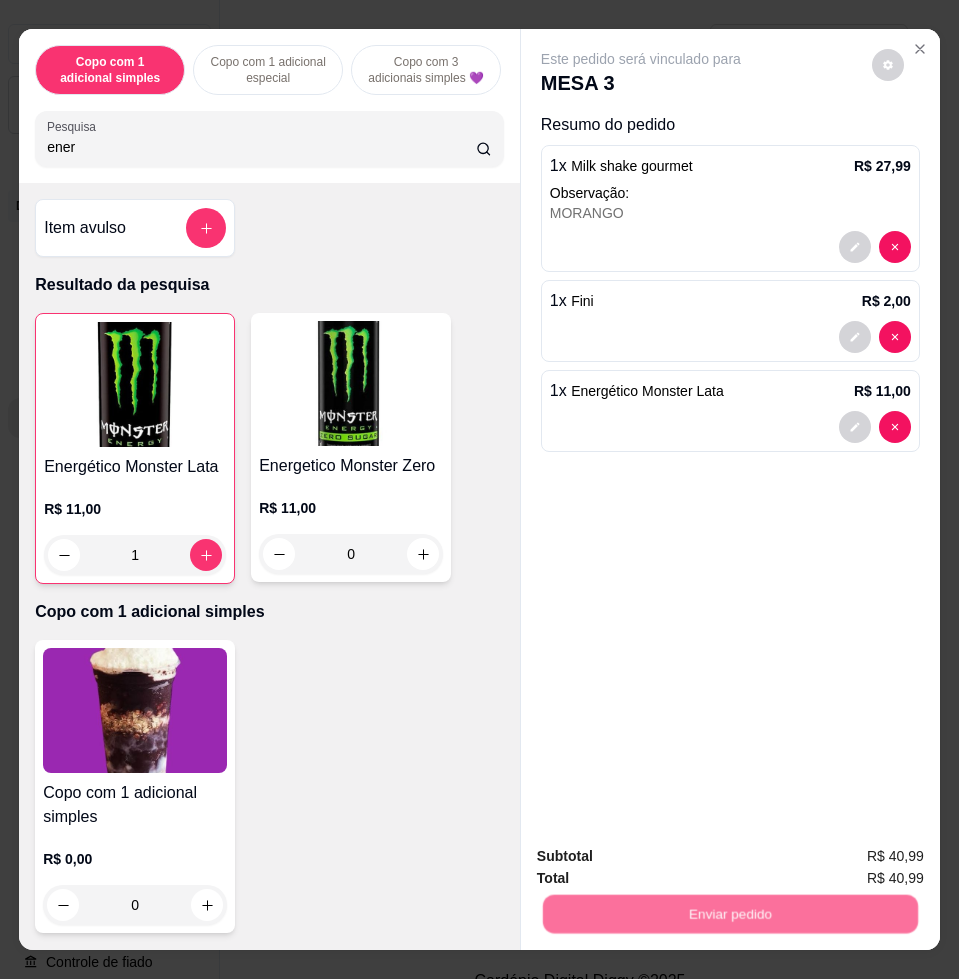 click on "Não registrar e enviar pedido" at bounding box center [662, 854] 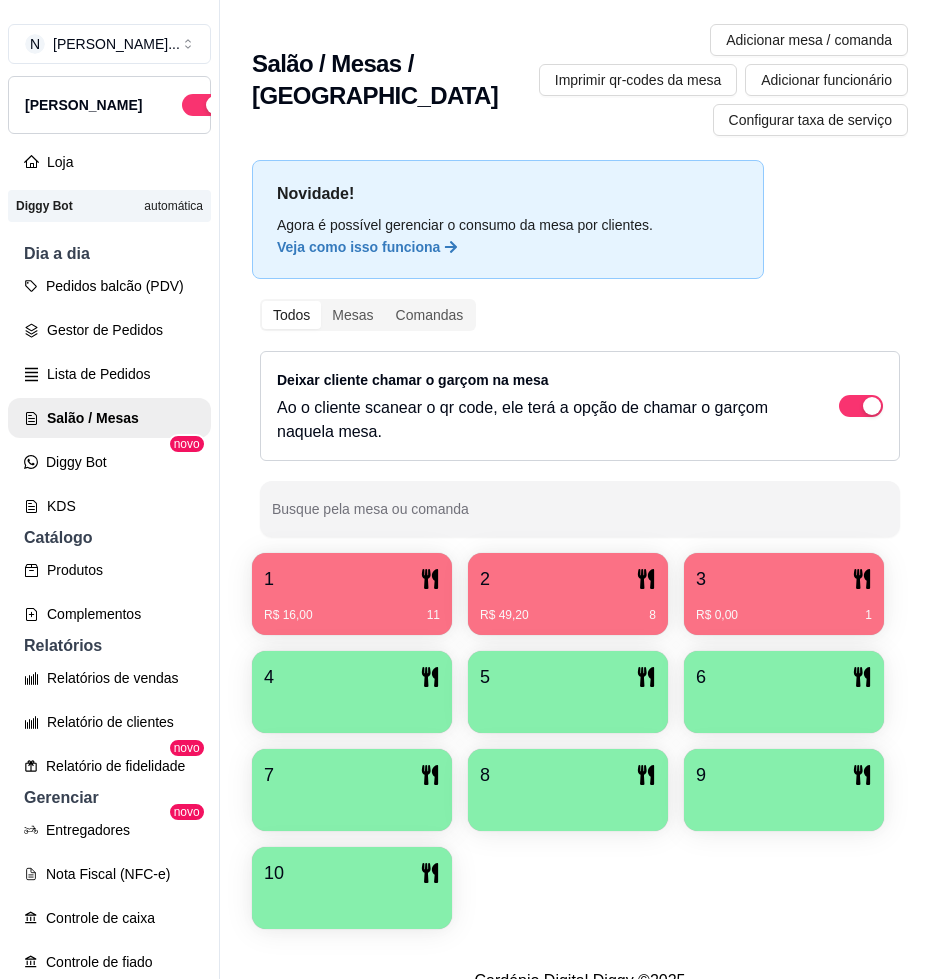 click on "R$ 16,00 11" at bounding box center [352, 608] 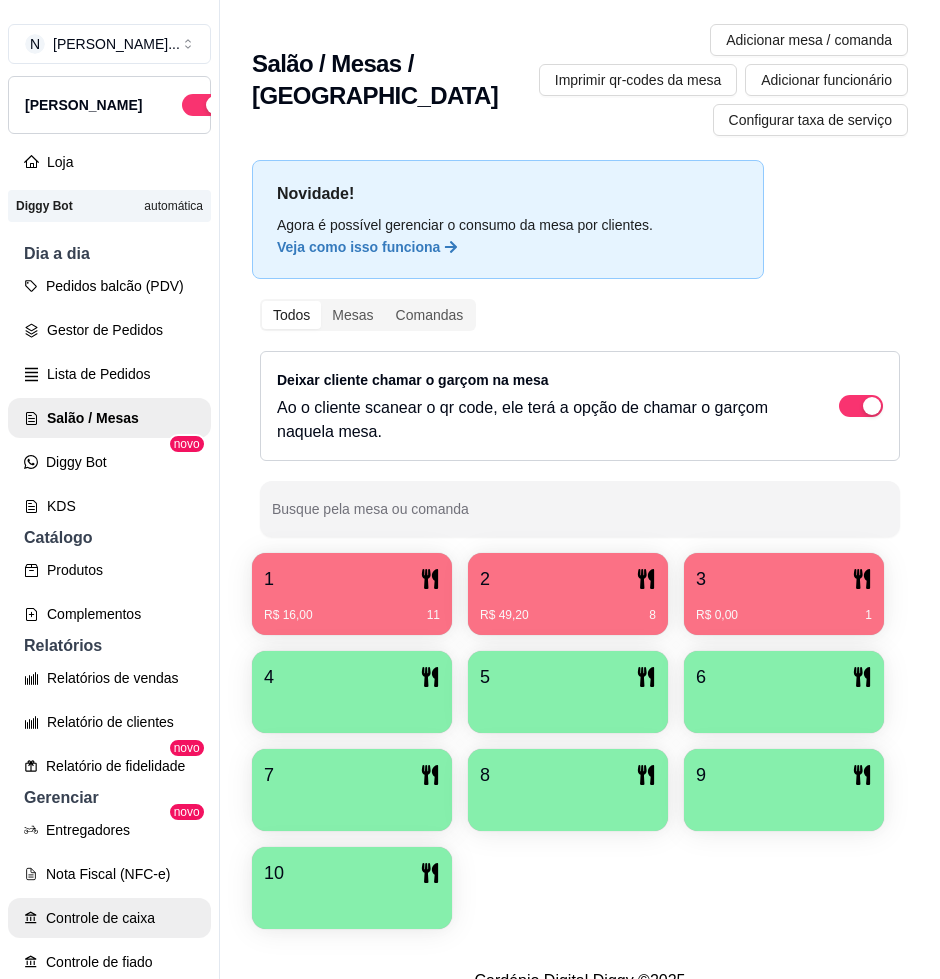 click on "Controle de caixa" at bounding box center [109, 918] 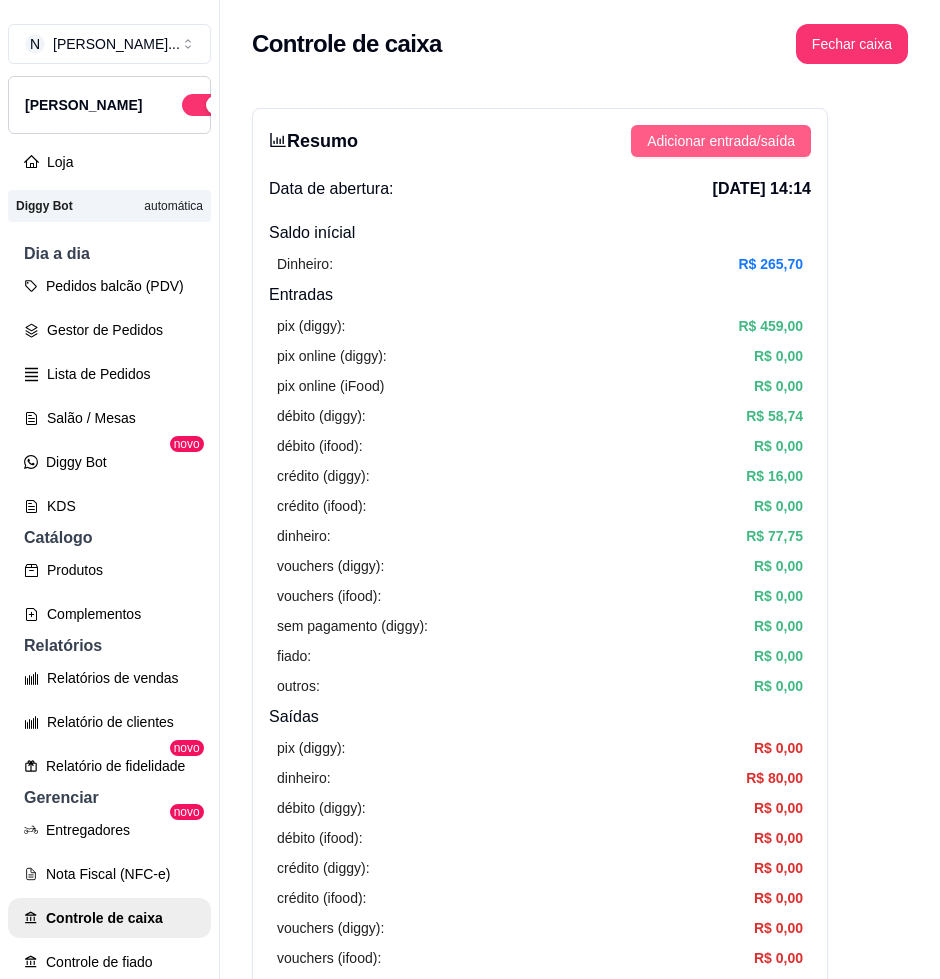 click on "Adicionar entrada/saída" at bounding box center (721, 141) 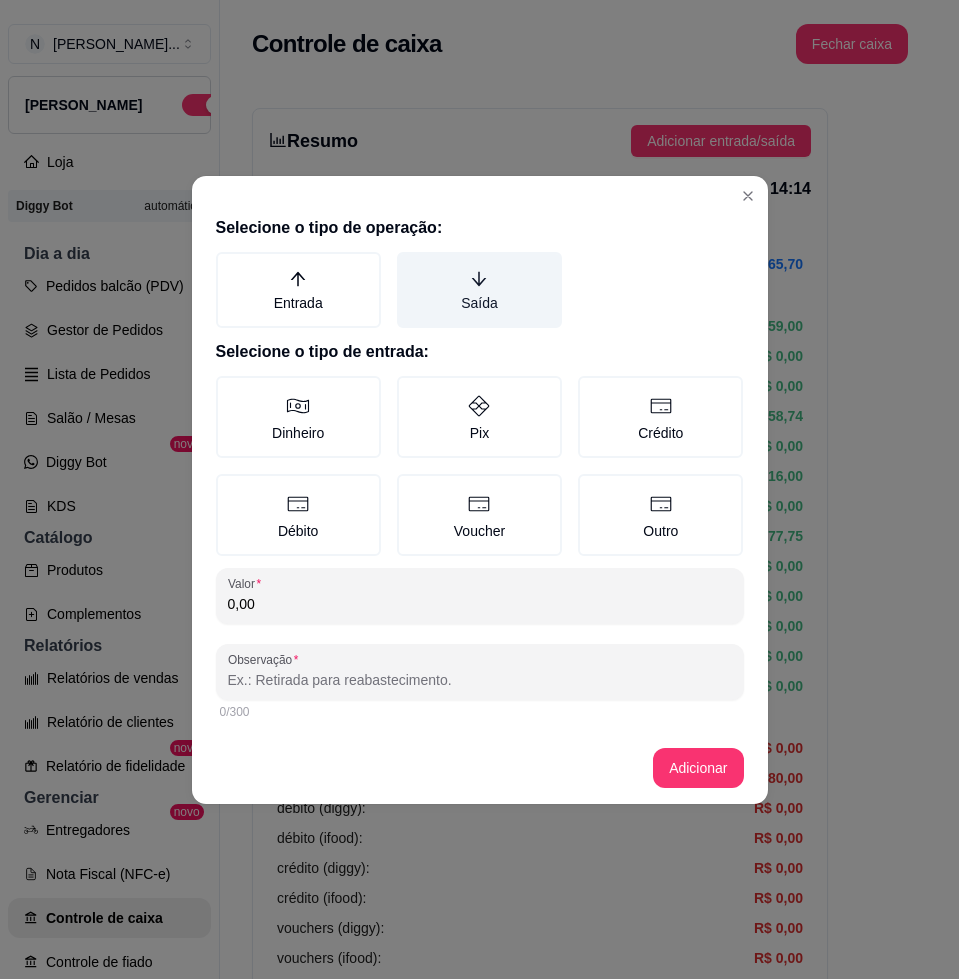 click on "Saída" at bounding box center [479, 290] 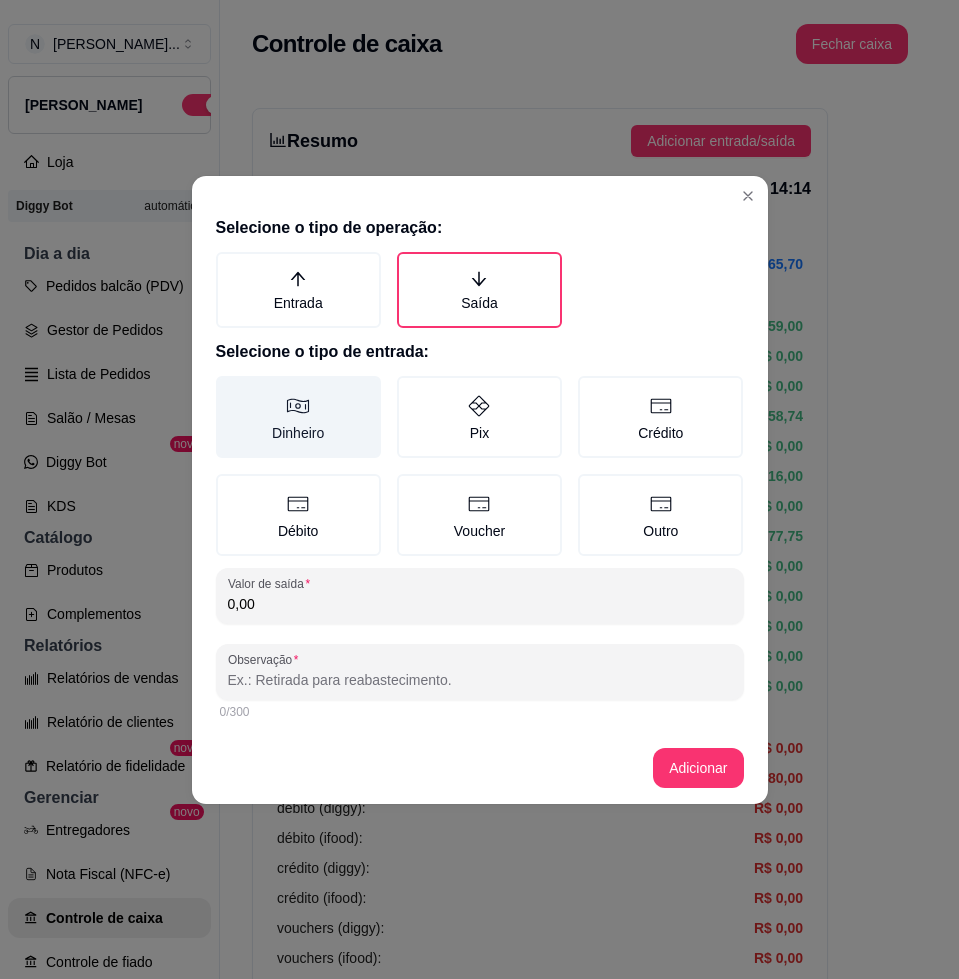click on "Dinheiro" at bounding box center [298, 417] 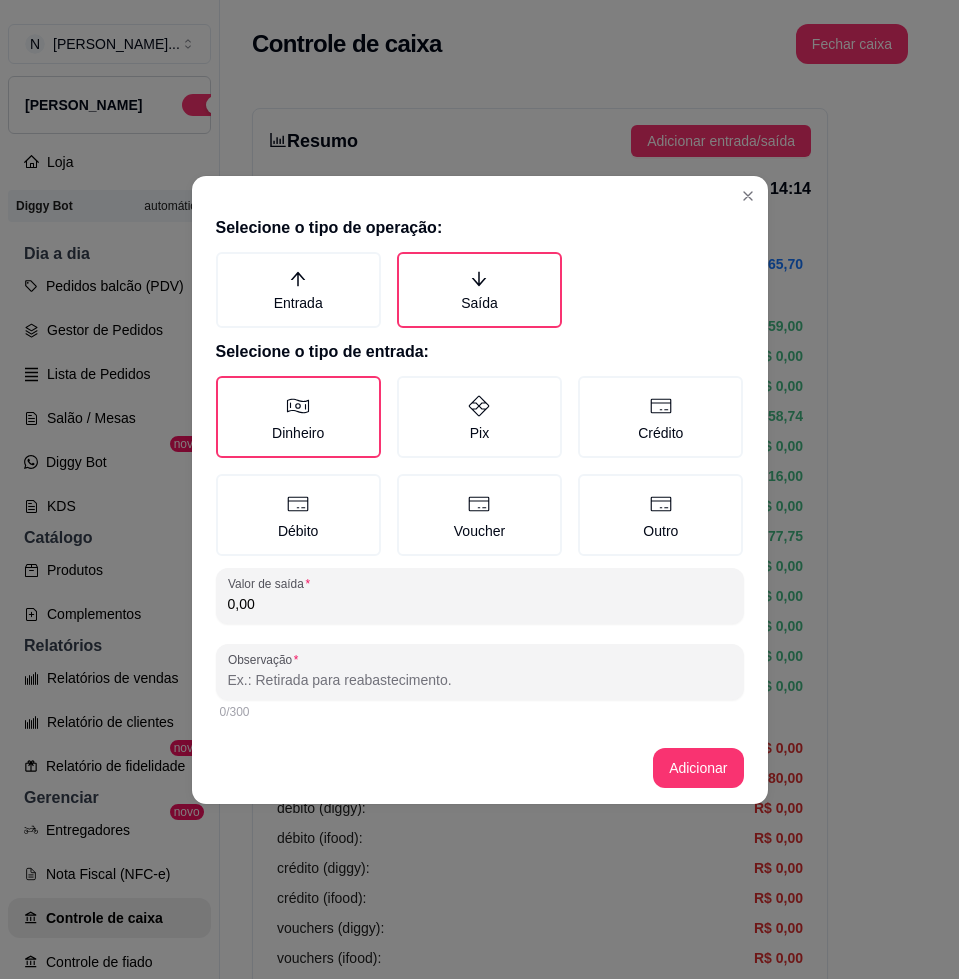 click on "Selecione o tipo de operação: Entrada Saída Selecione o tipo de entrada: Dinheiro Pix Crédito Débito Voucher Outro Valor
de saída 0,00 Observação 0/300" at bounding box center [480, 470] 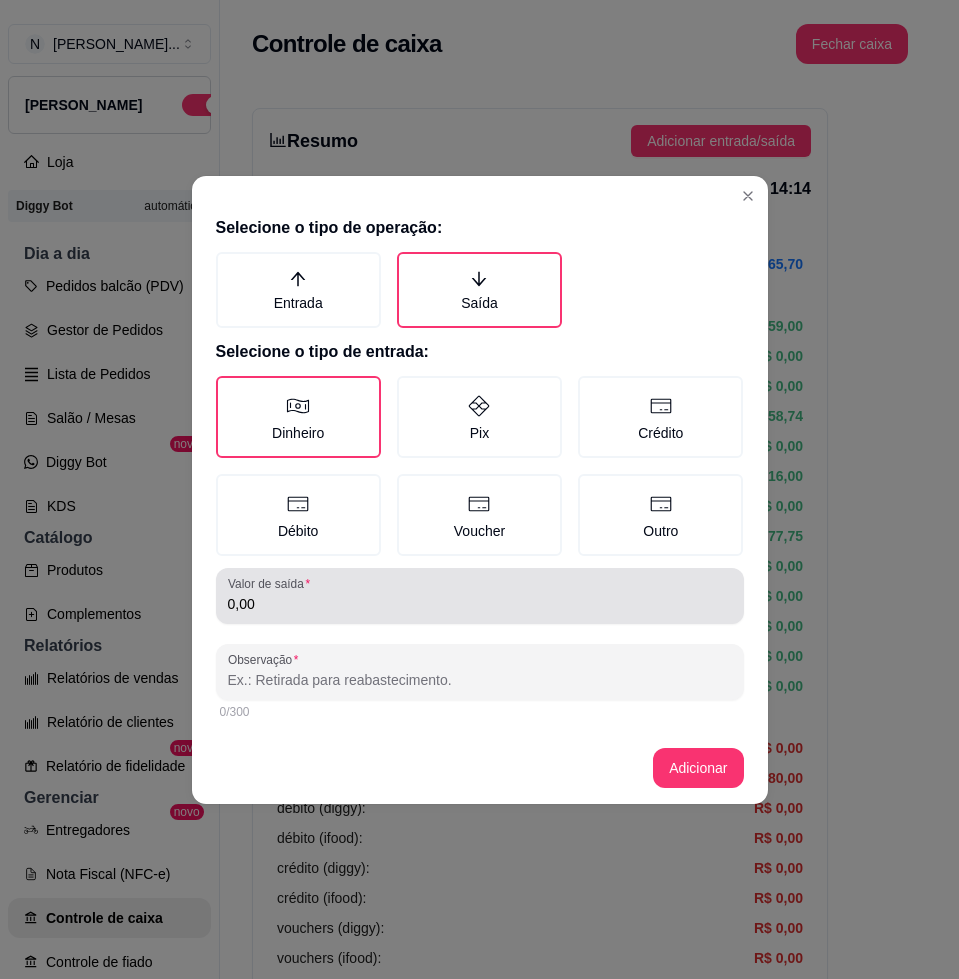 click on "0,00" at bounding box center (480, 596) 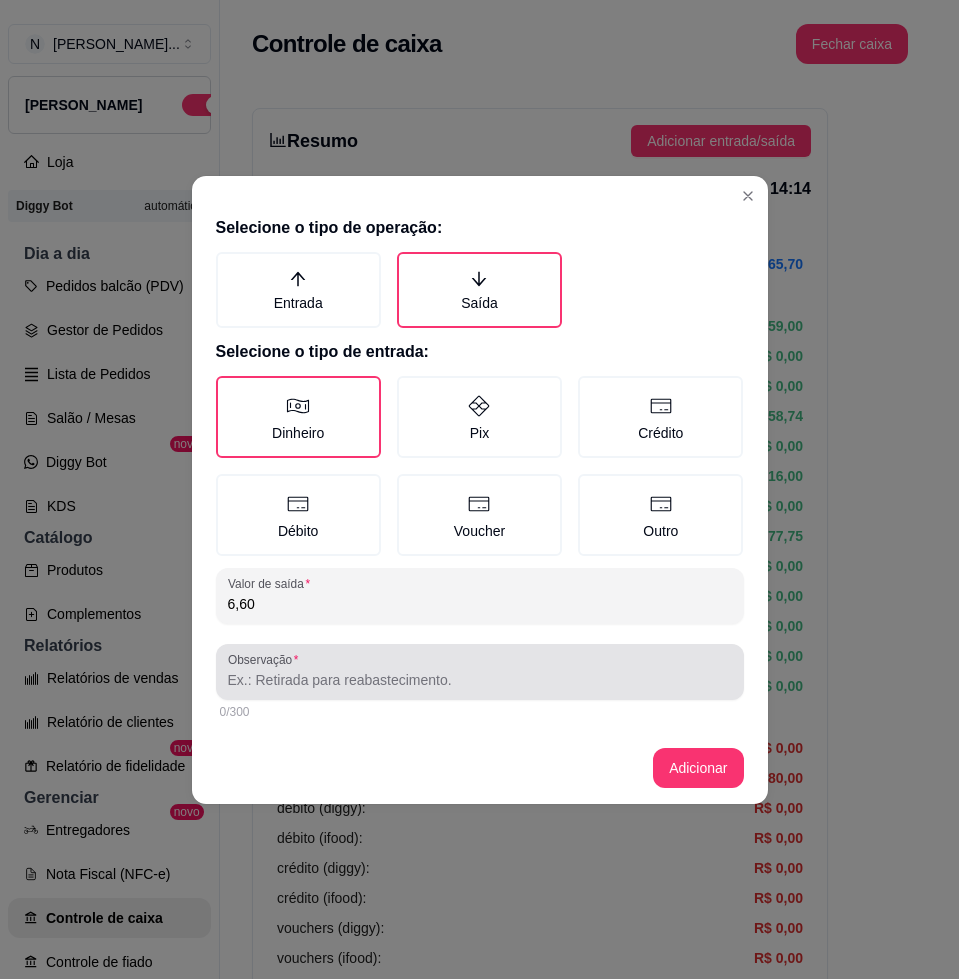 type on "6,60" 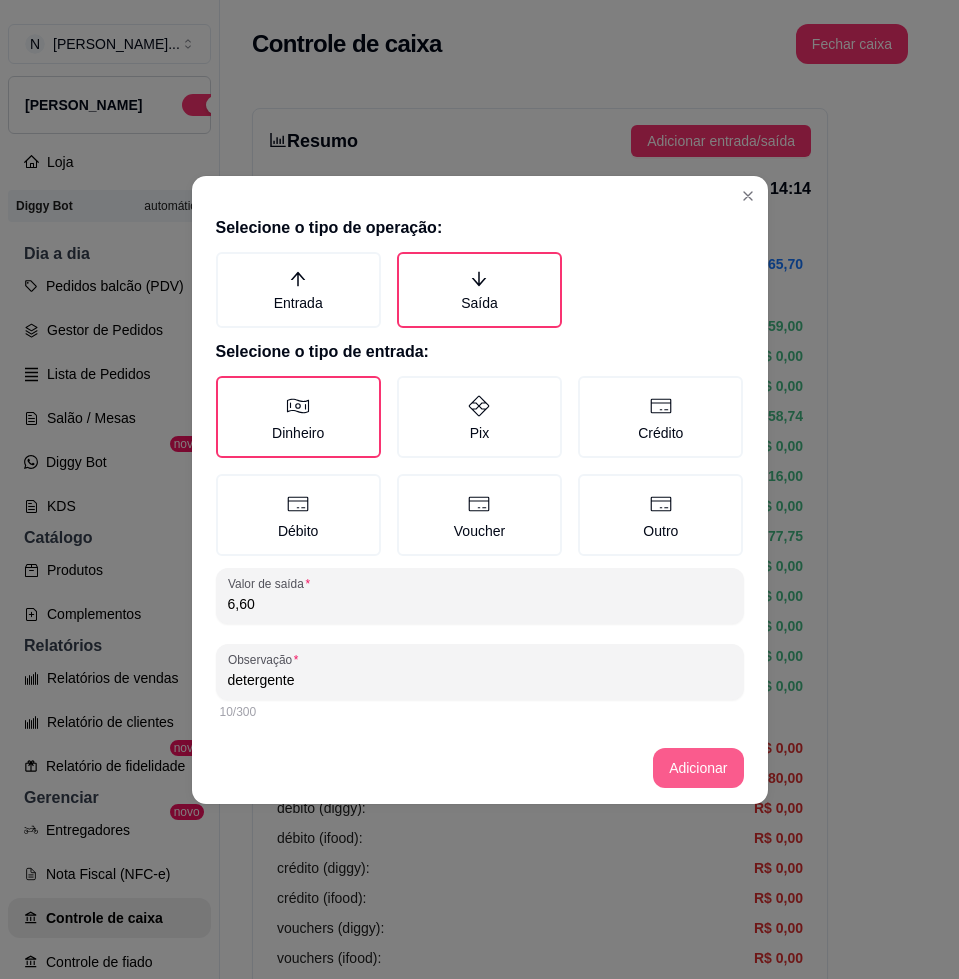 type on "detergente" 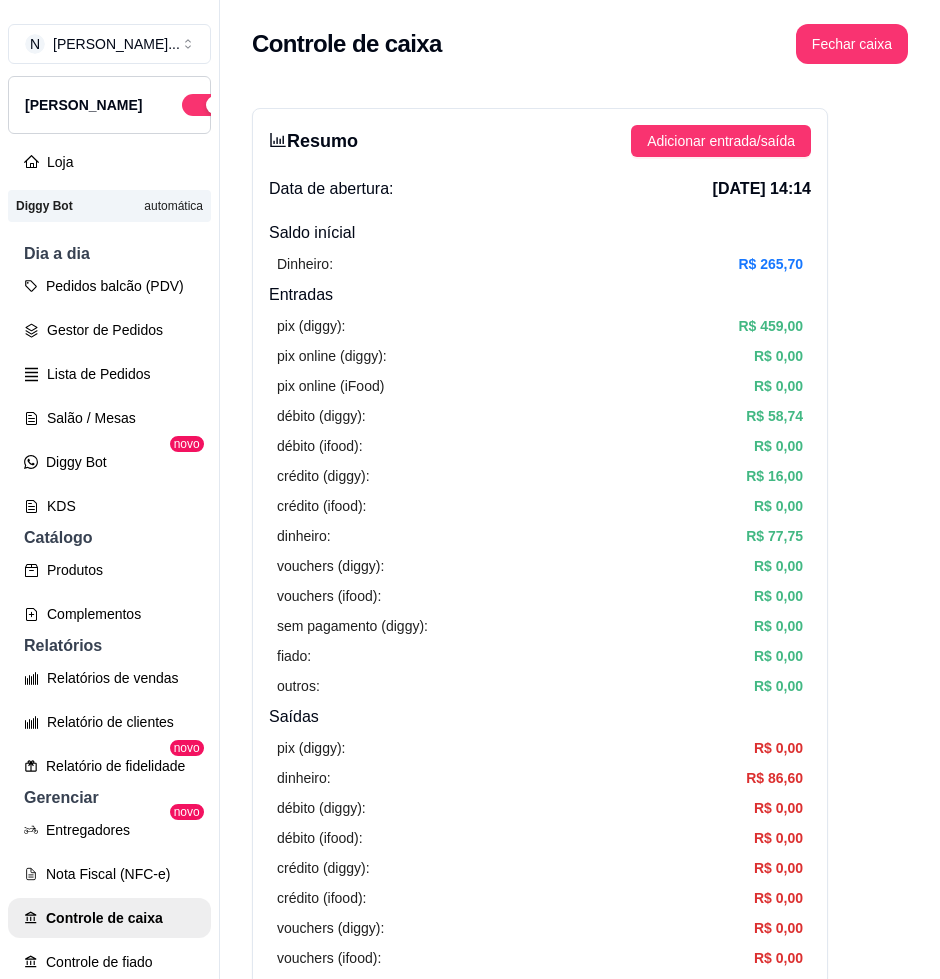 click on "pix (diggy): R$ 0,00" at bounding box center [540, 748] 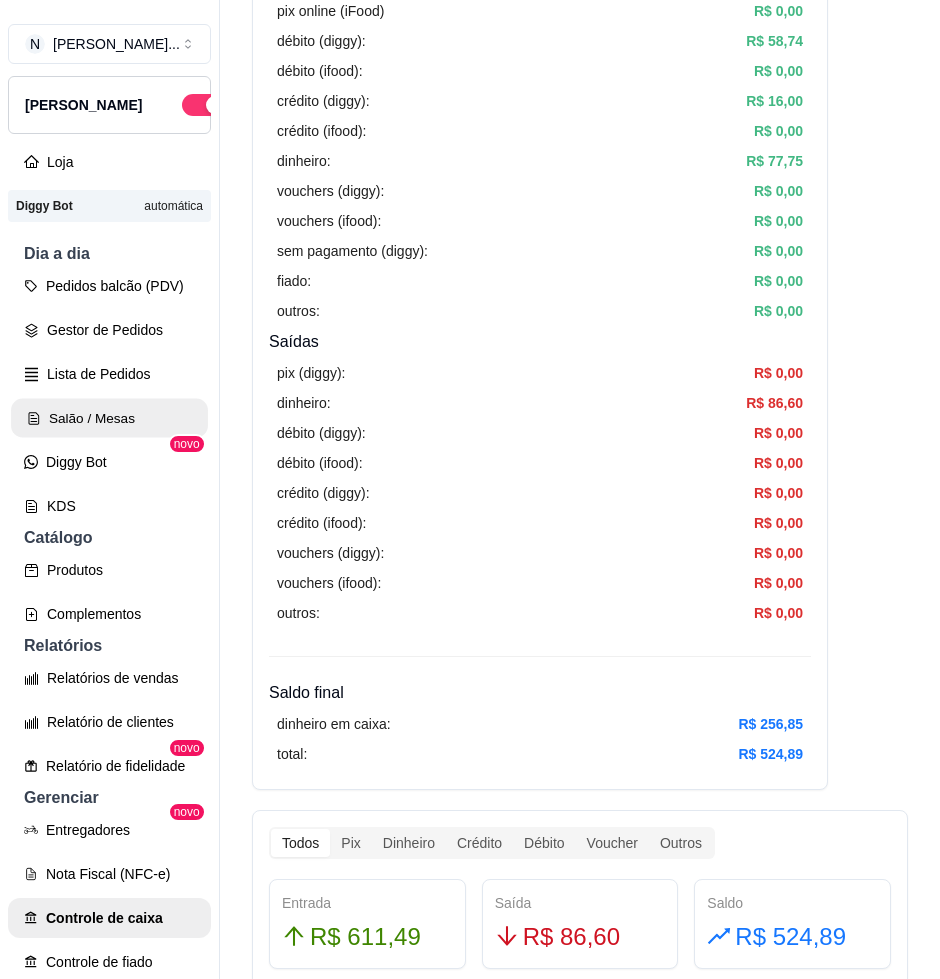 click on "Salão / Mesas" at bounding box center (109, 418) 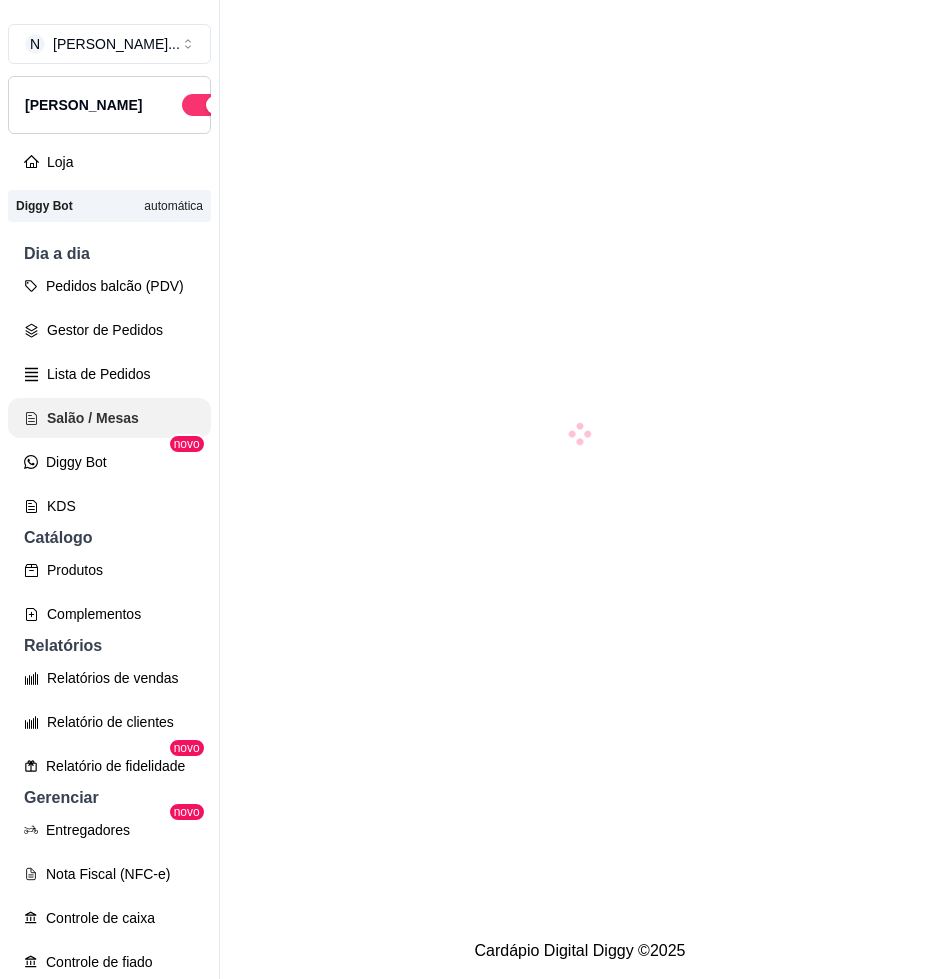scroll, scrollTop: 0, scrollLeft: 0, axis: both 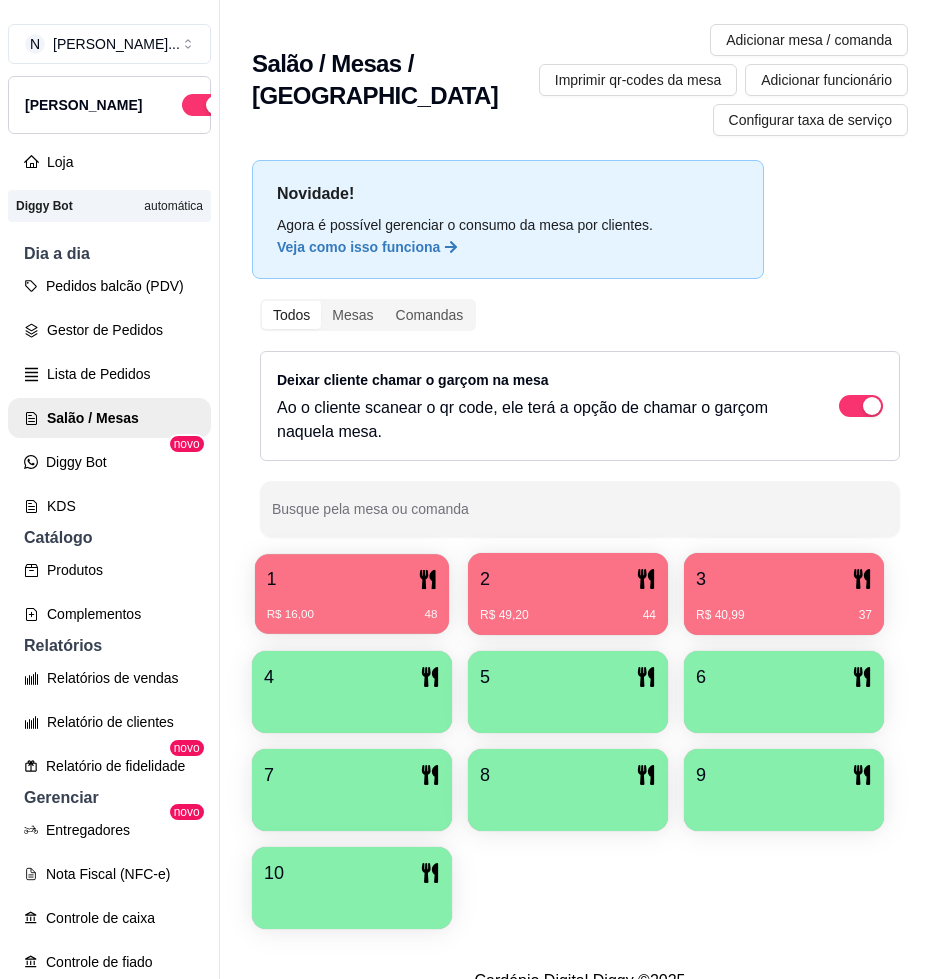click on "R$ 16,00 48" at bounding box center [352, 615] 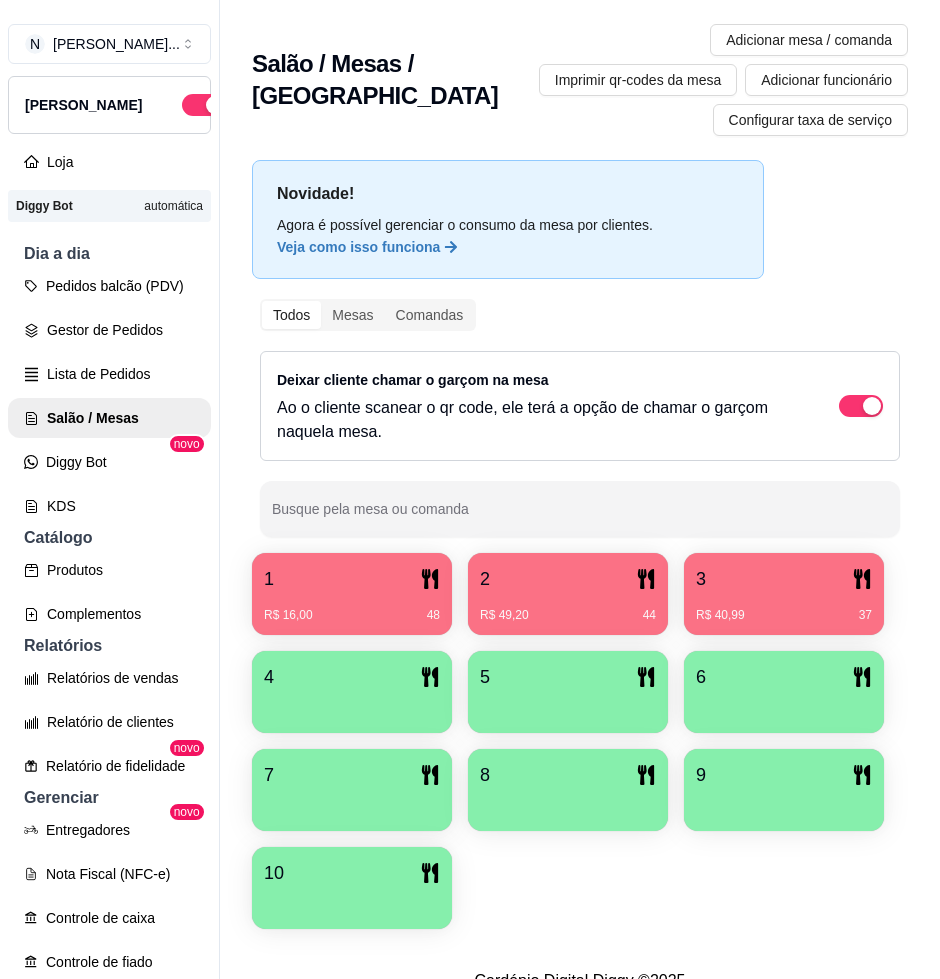 click on "2" at bounding box center [568, 579] 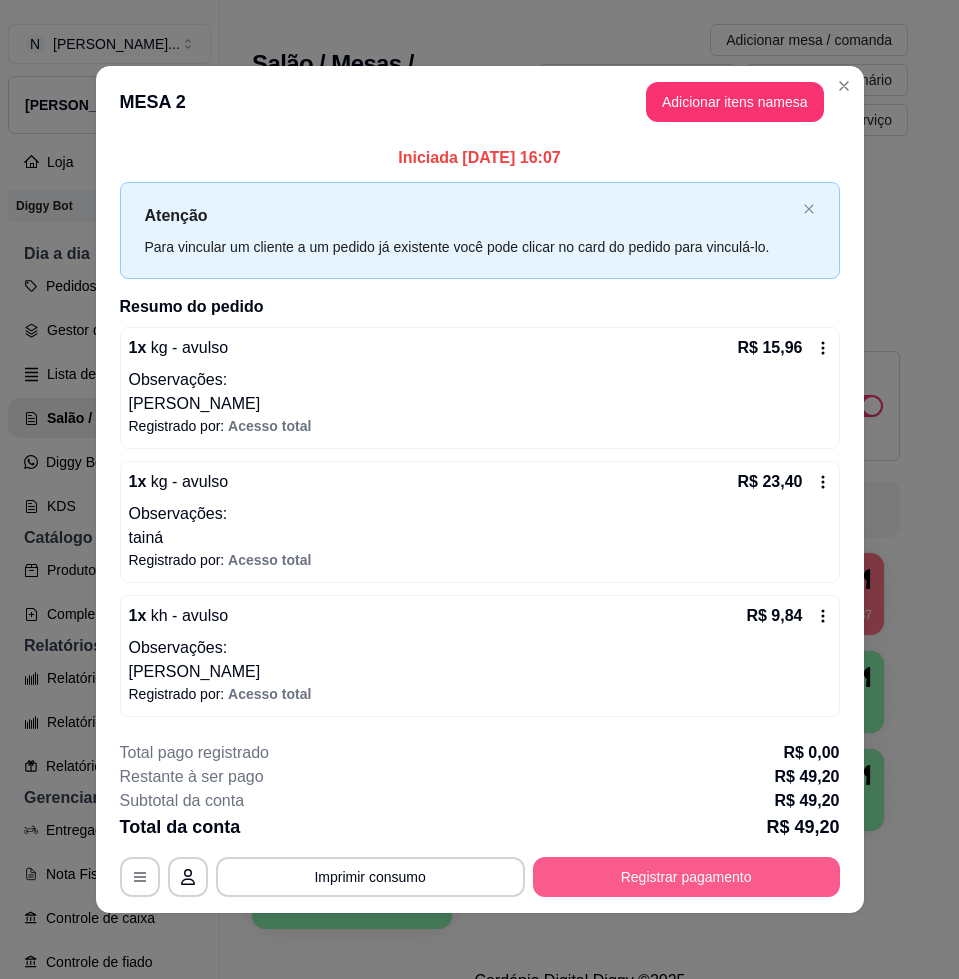 click on "Registrar pagamento" at bounding box center [686, 877] 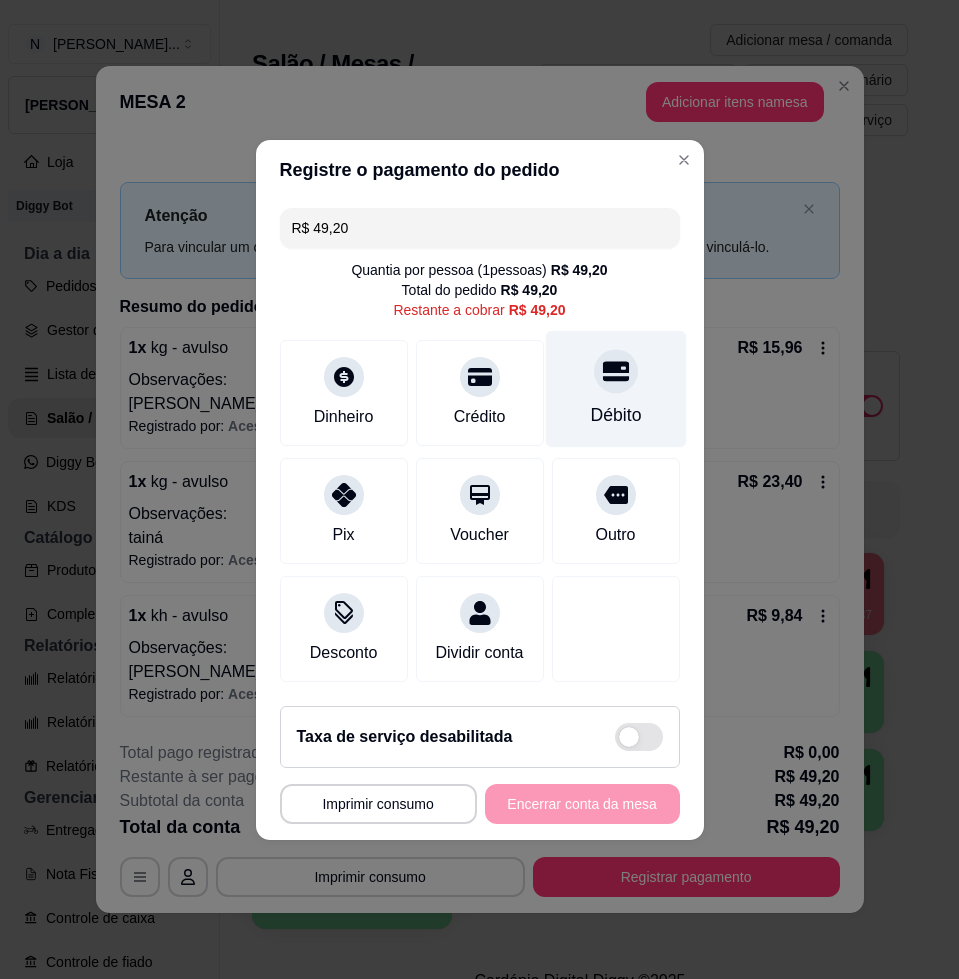 click on "Débito" at bounding box center [615, 388] 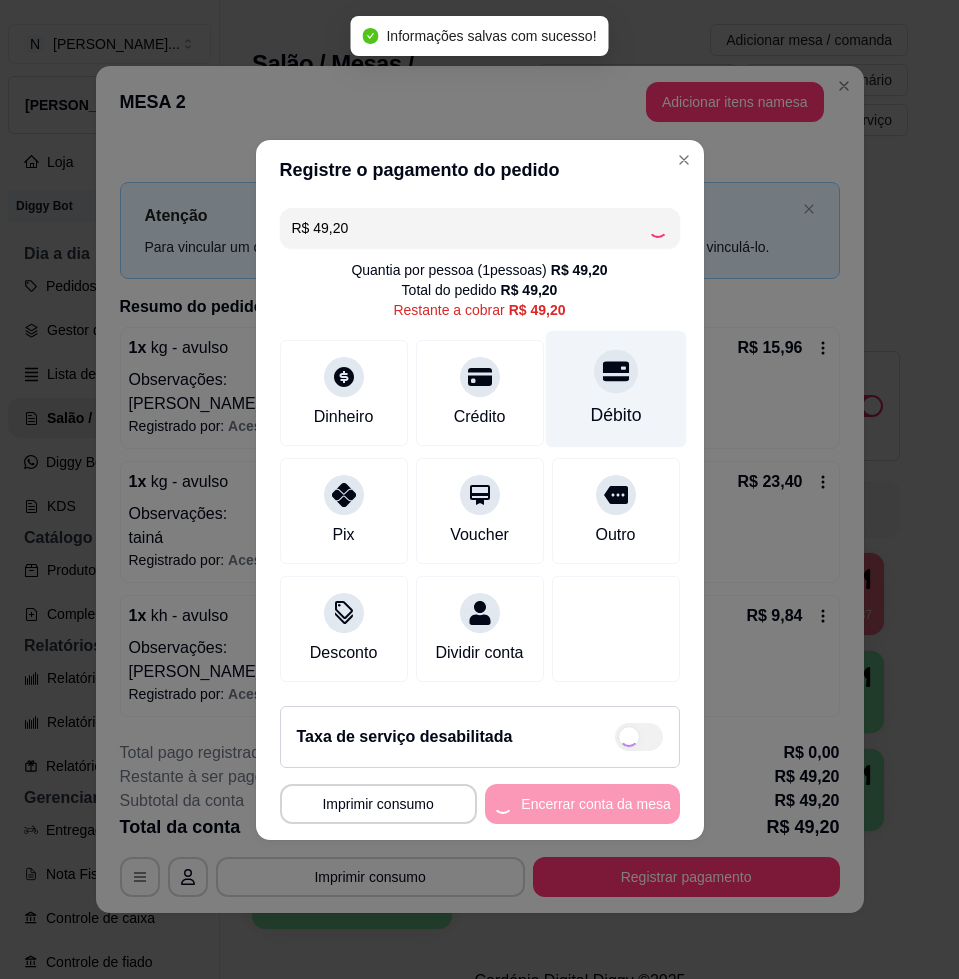 type on "R$ 0,00" 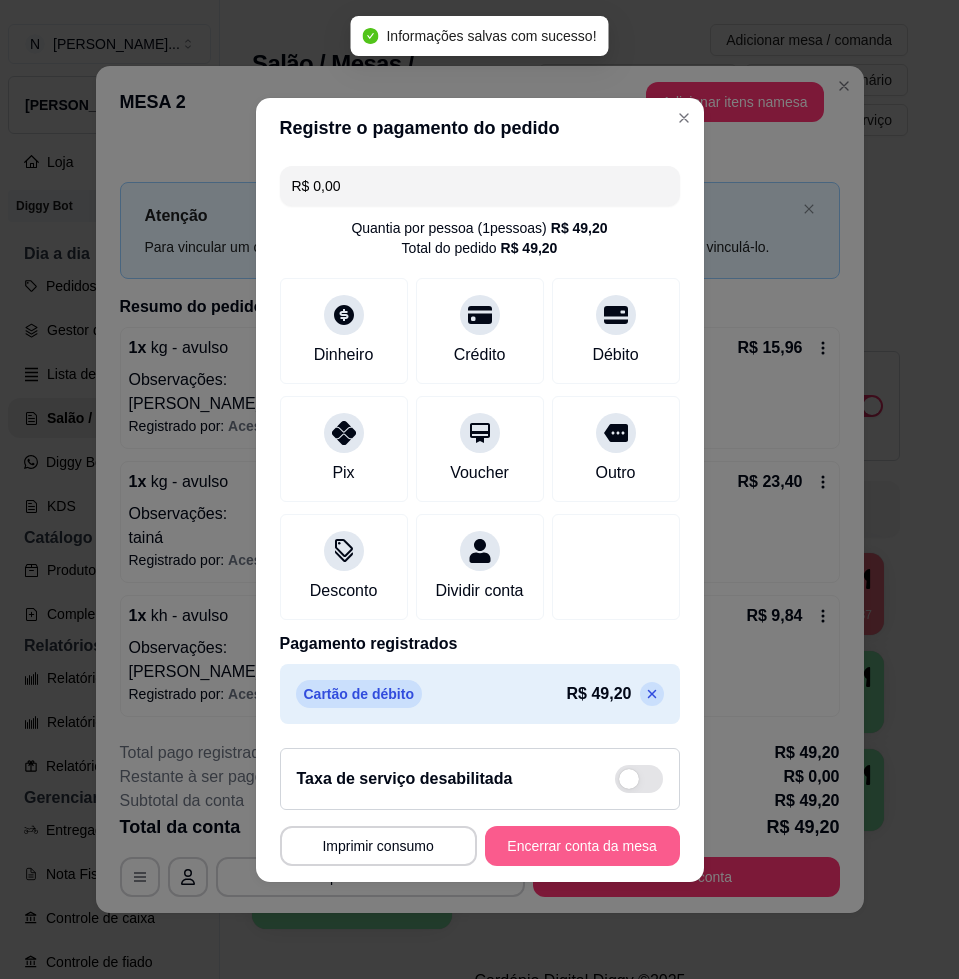 click on "Encerrar conta da mesa" at bounding box center [582, 846] 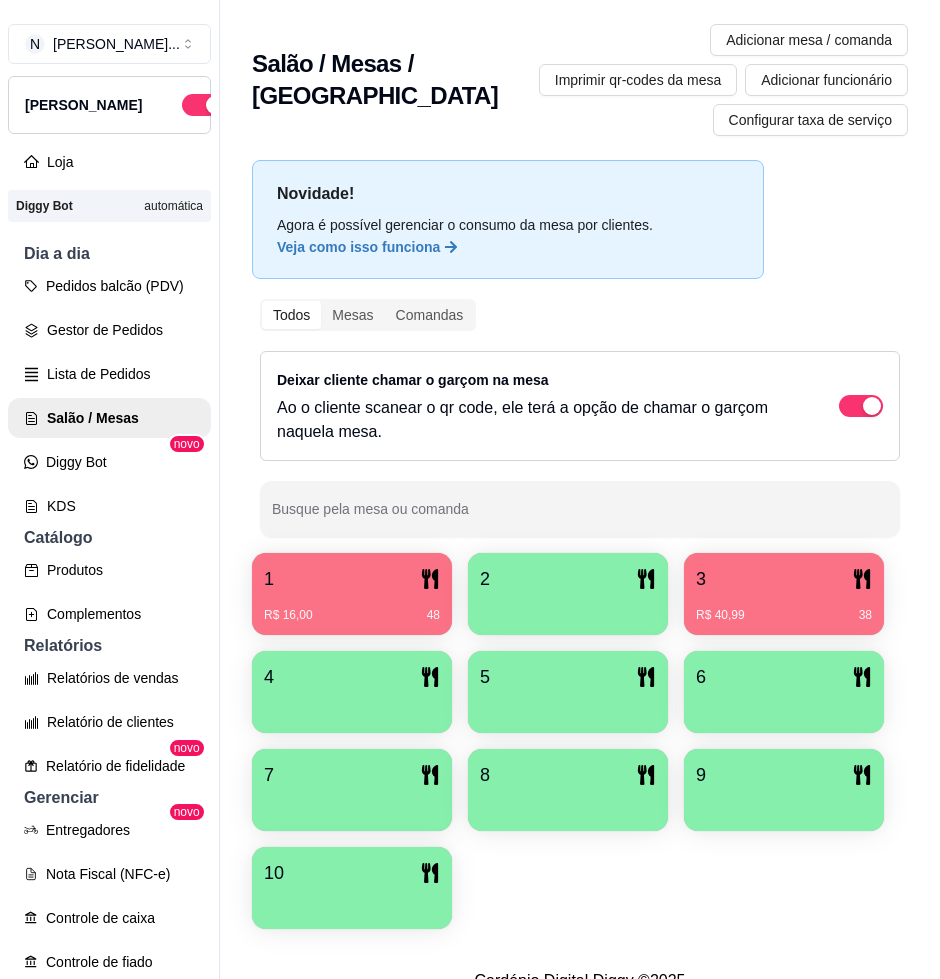 click on "1 R$ 16,00 48" at bounding box center (352, 594) 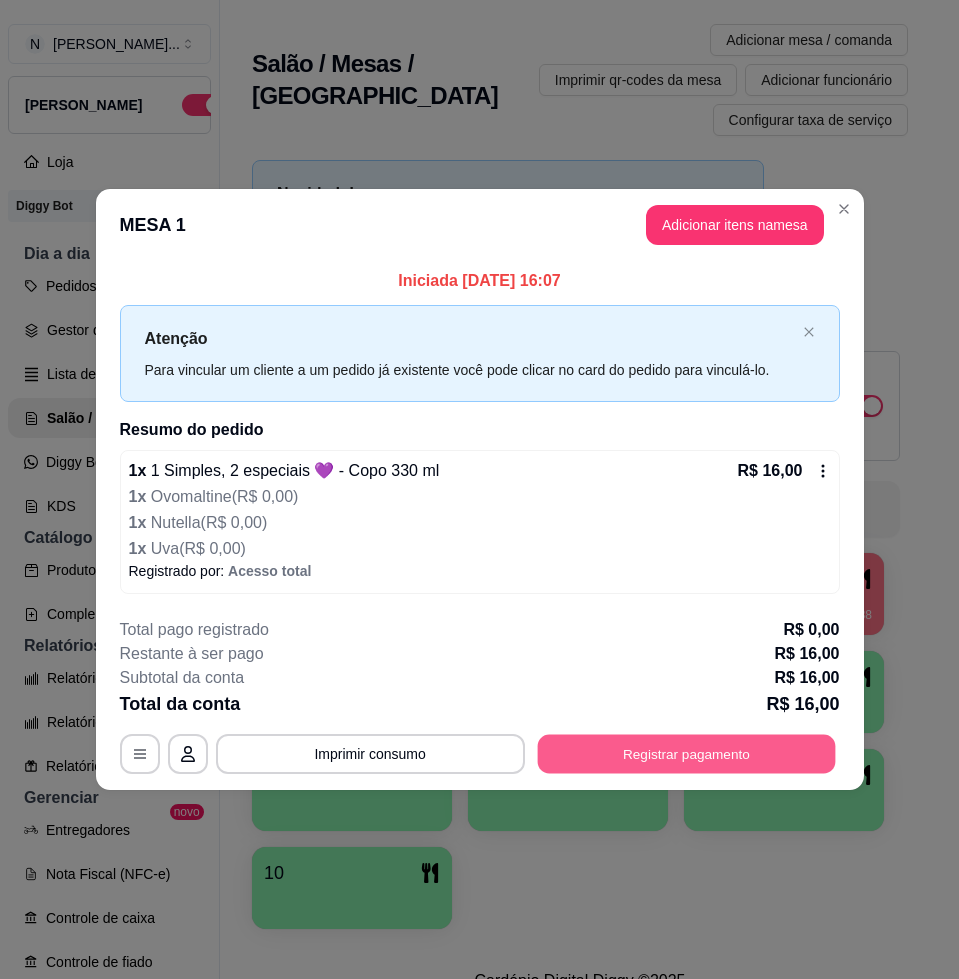 click on "Registrar pagamento" at bounding box center [686, 754] 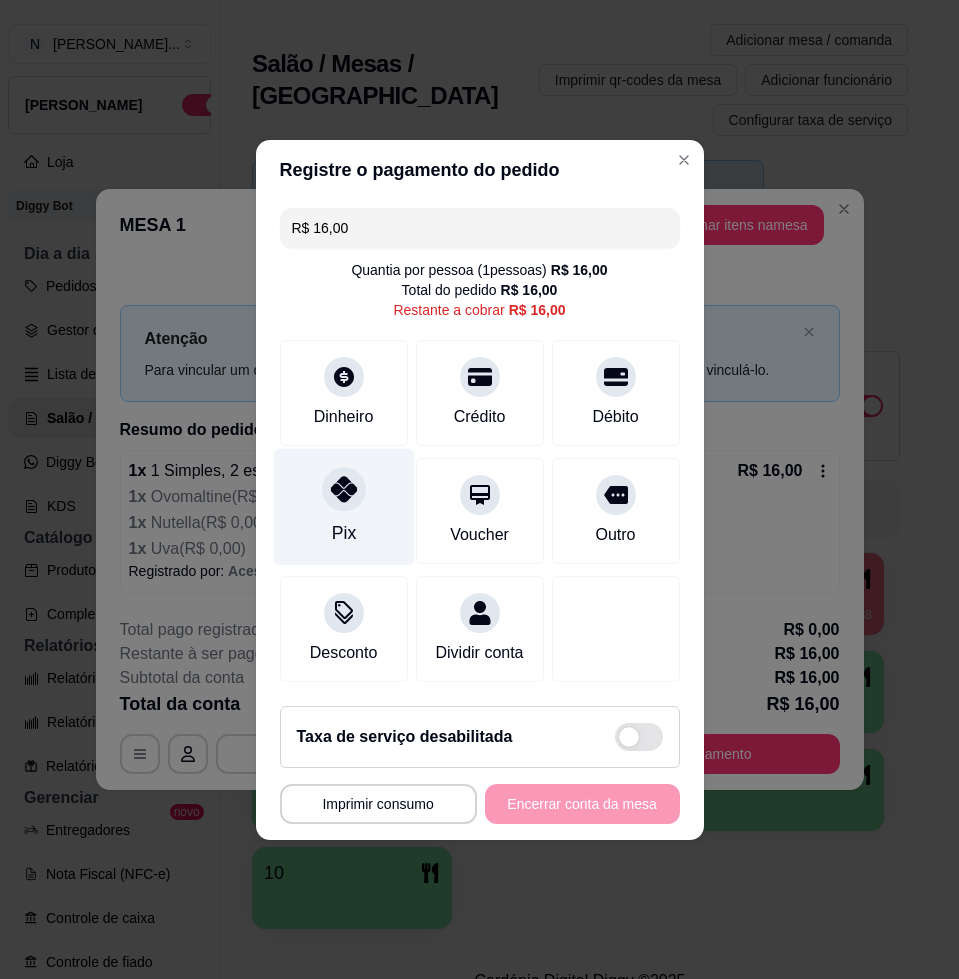 click on "Pix" at bounding box center [343, 533] 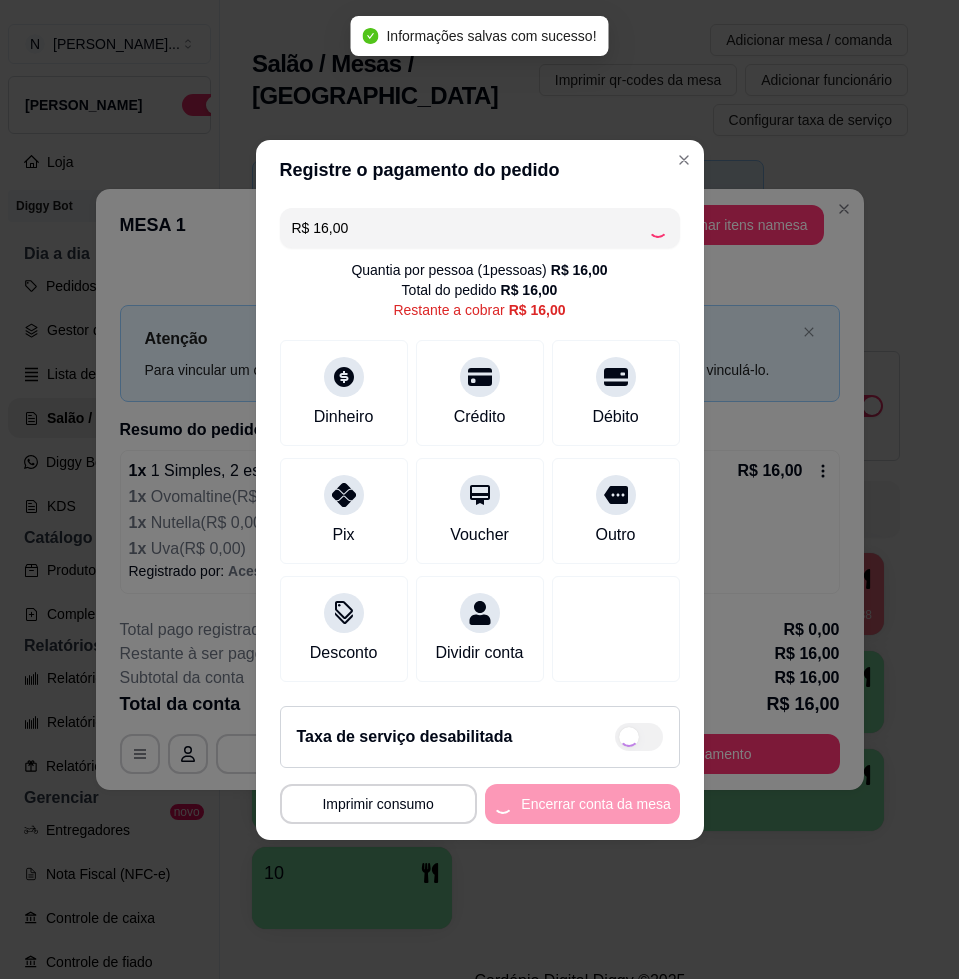 type on "R$ 0,00" 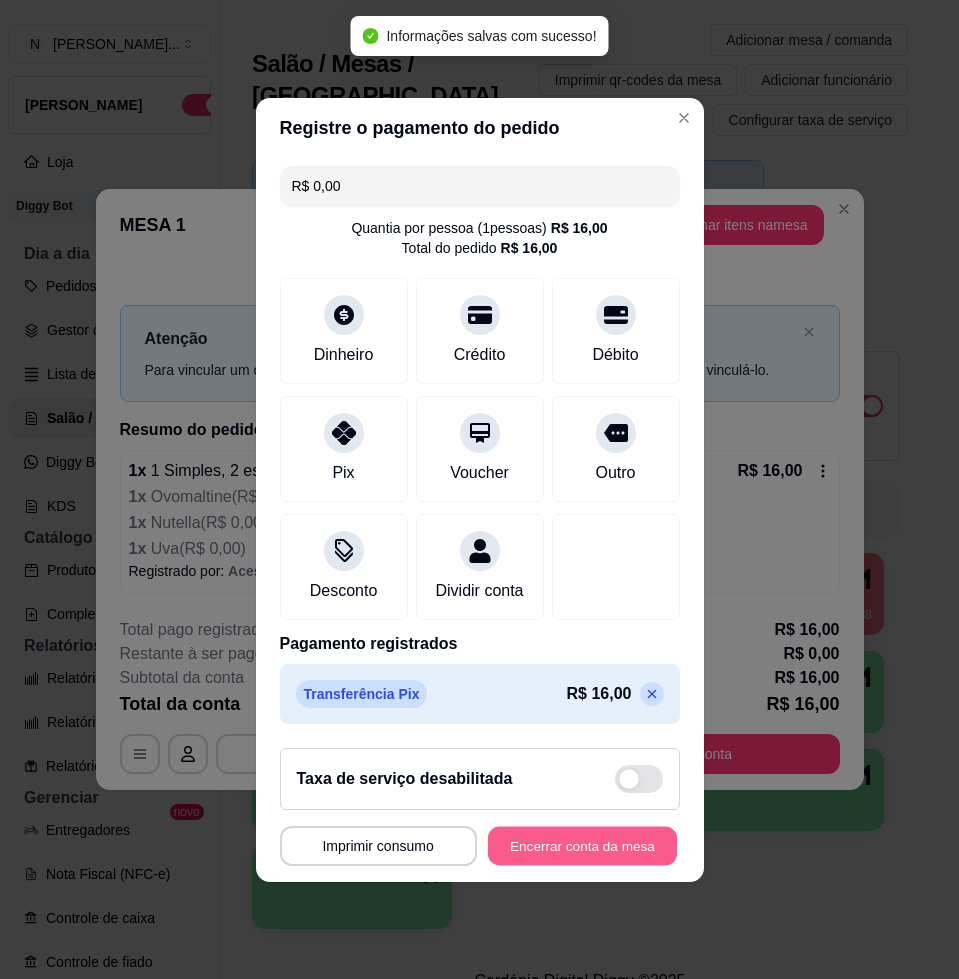 click on "Encerrar conta da mesa" at bounding box center [582, 845] 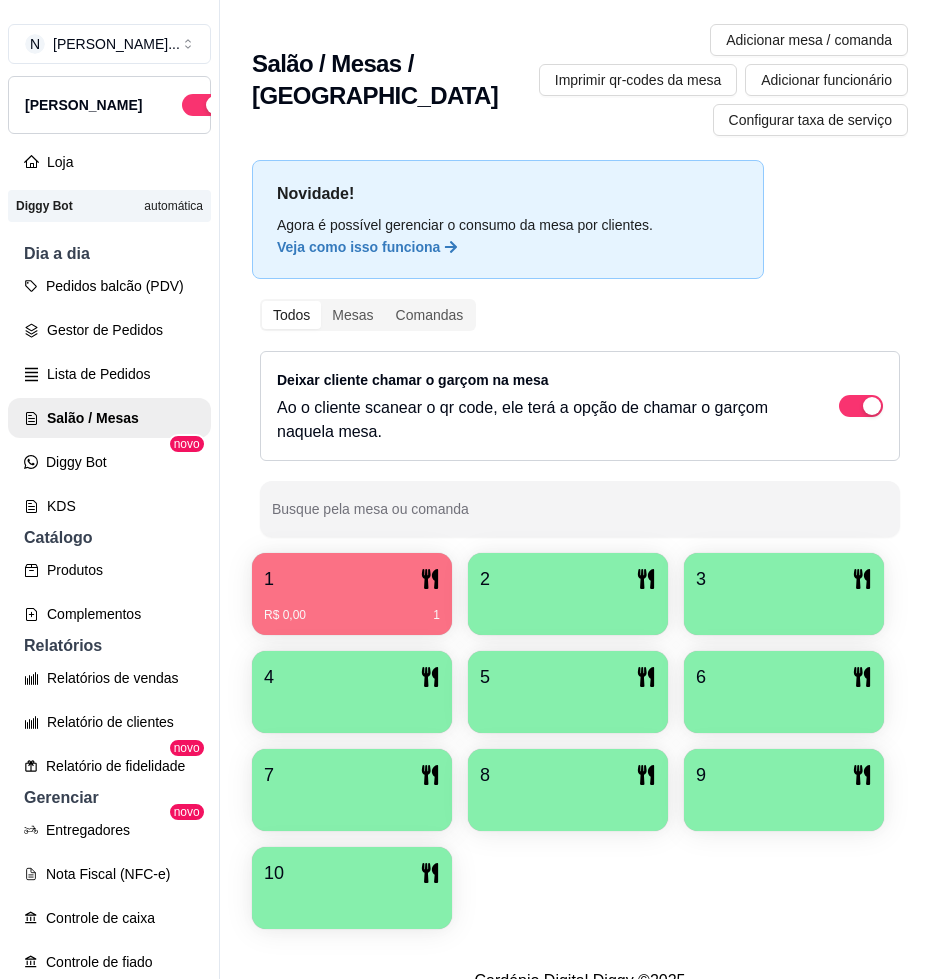 scroll, scrollTop: 375, scrollLeft: 0, axis: vertical 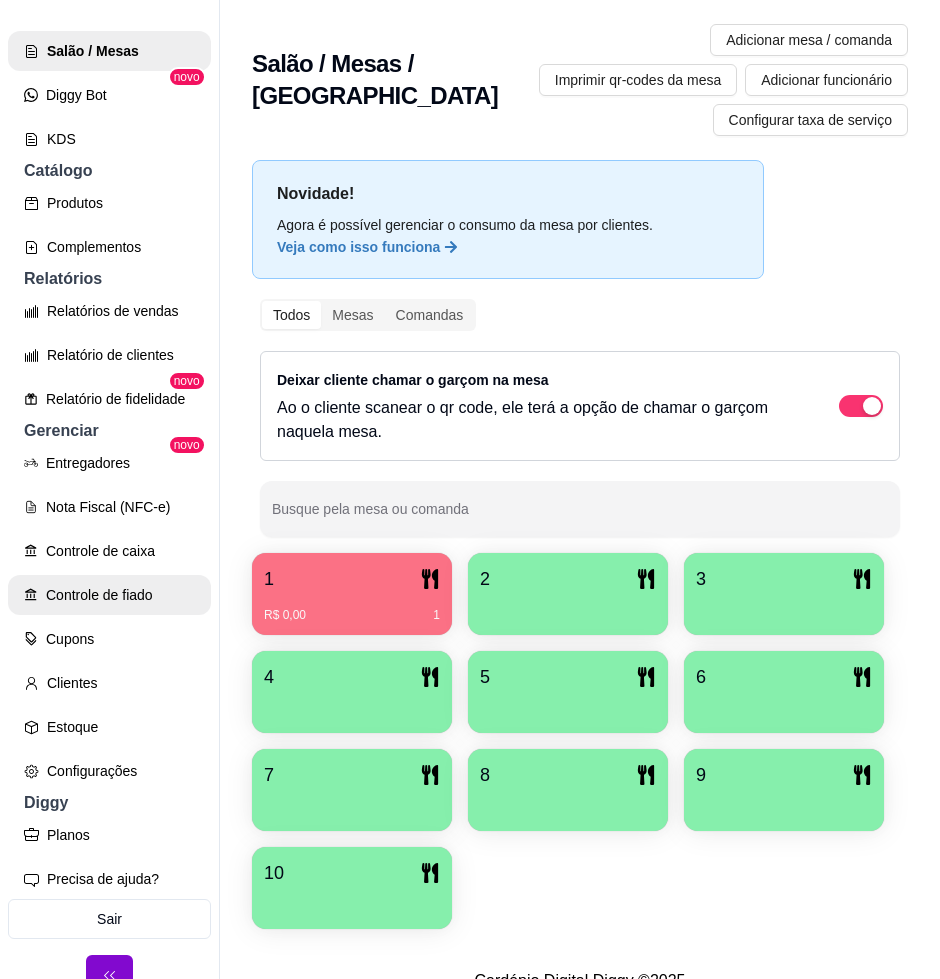 click on "Controle de fiado" at bounding box center [109, 595] 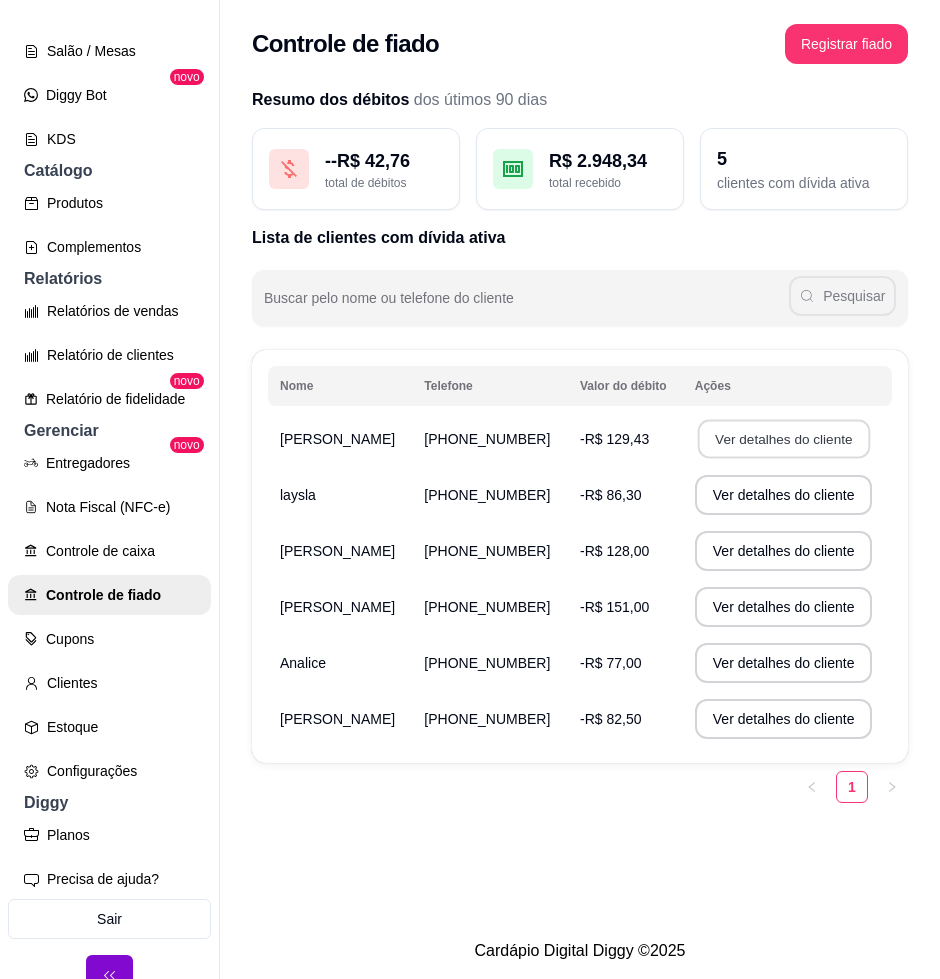 click on "Ver detalhes do cliente" at bounding box center (783, 439) 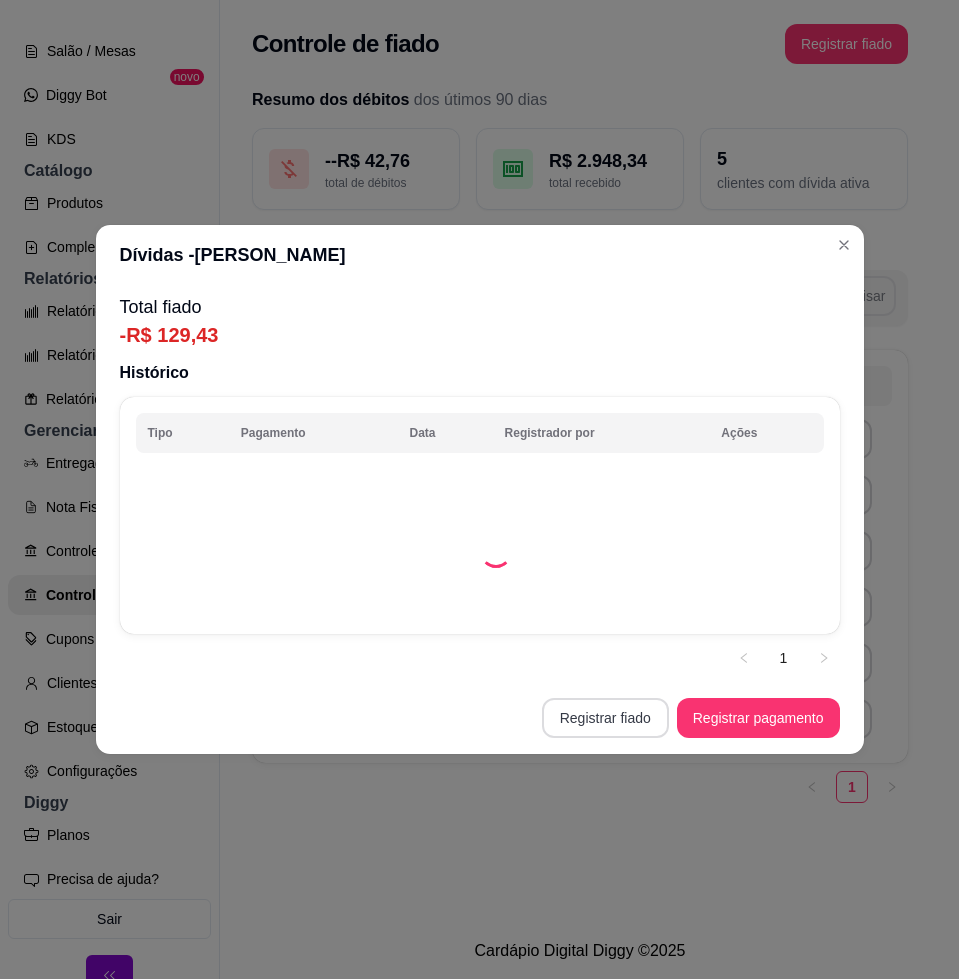 click on "Registrar fiado" at bounding box center [605, 718] 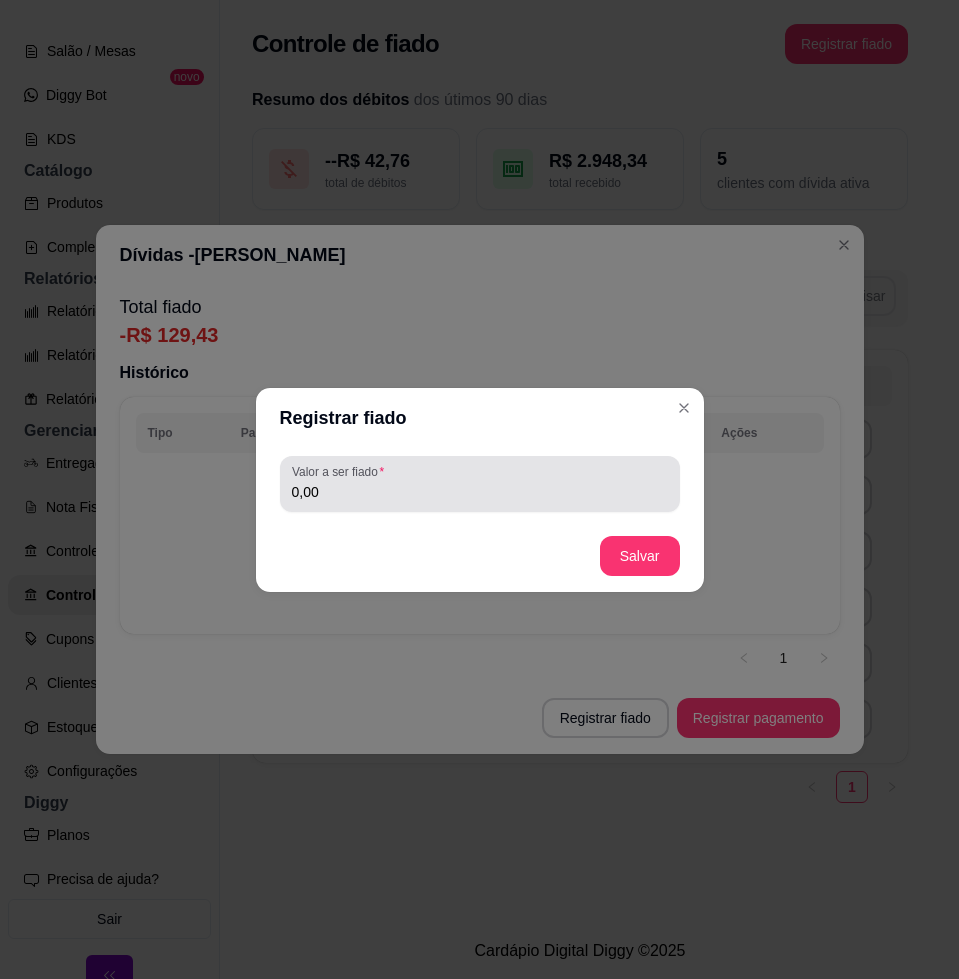click on "0,00" at bounding box center [480, 484] 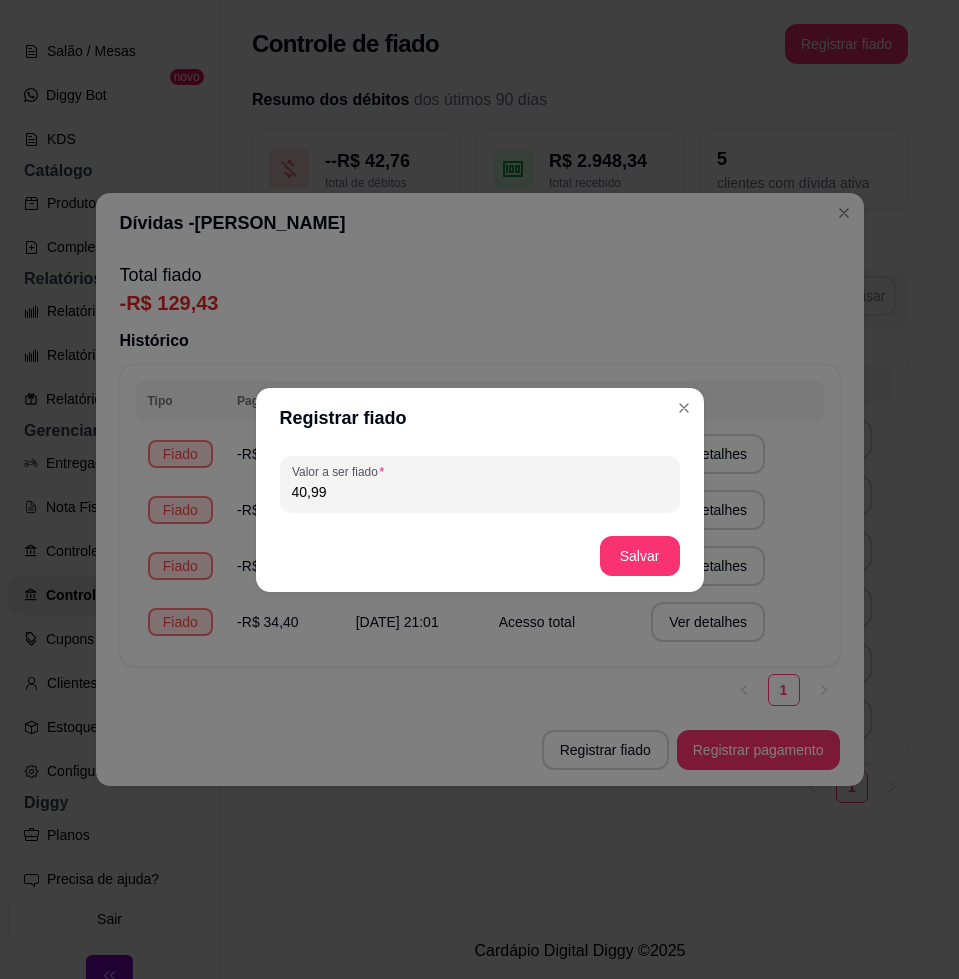 type on "40,99" 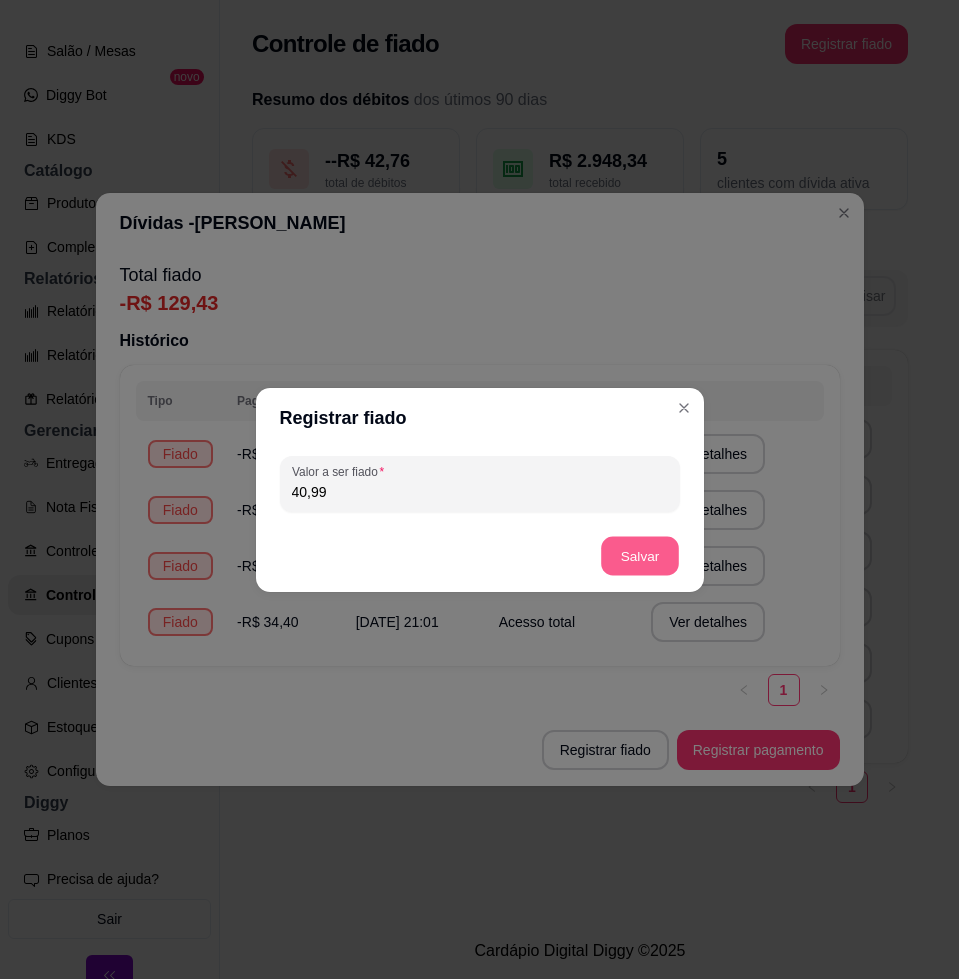 click on "Salvar" at bounding box center [640, 555] 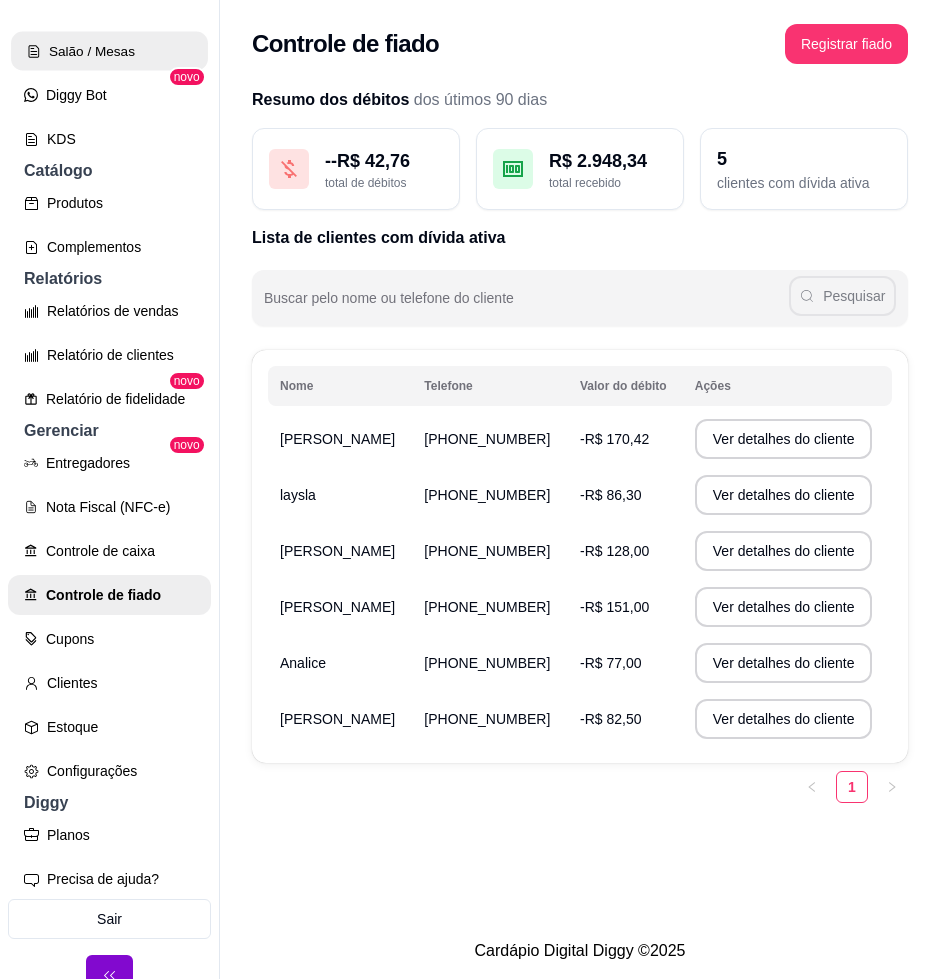 click on "Salão / Mesas" at bounding box center (109, 51) 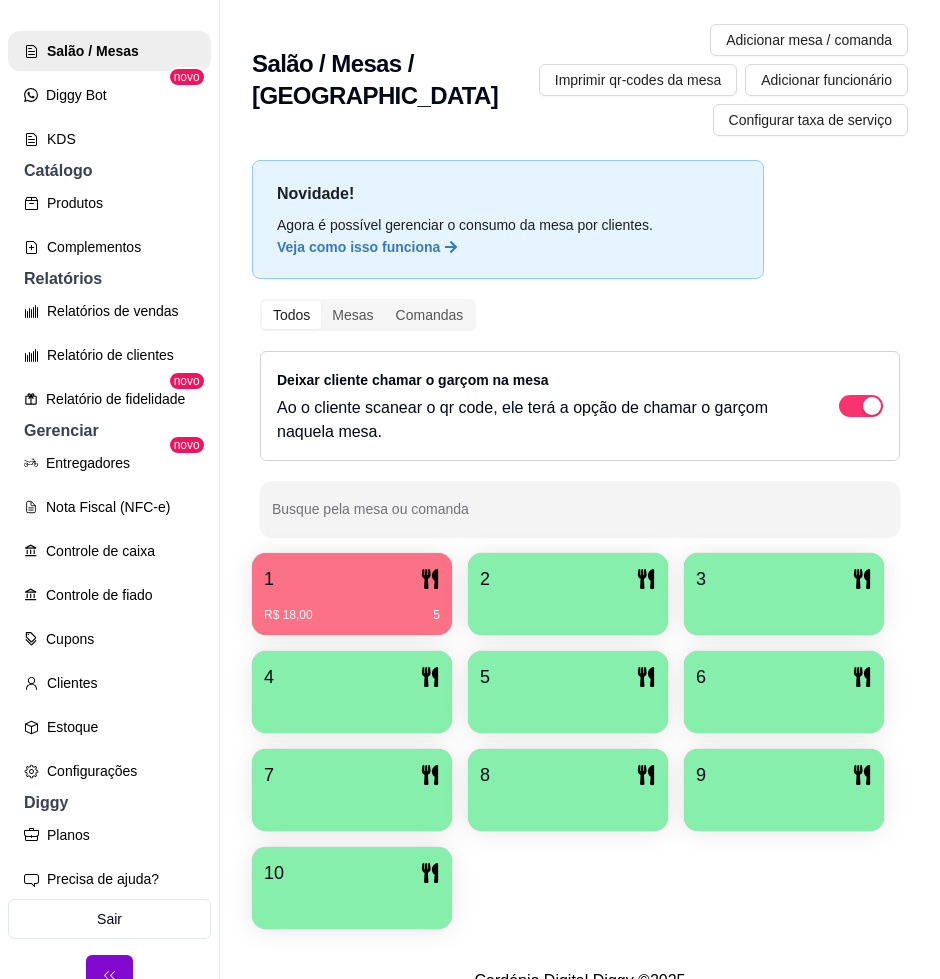 click on "R$ 18,00 5" at bounding box center (352, 615) 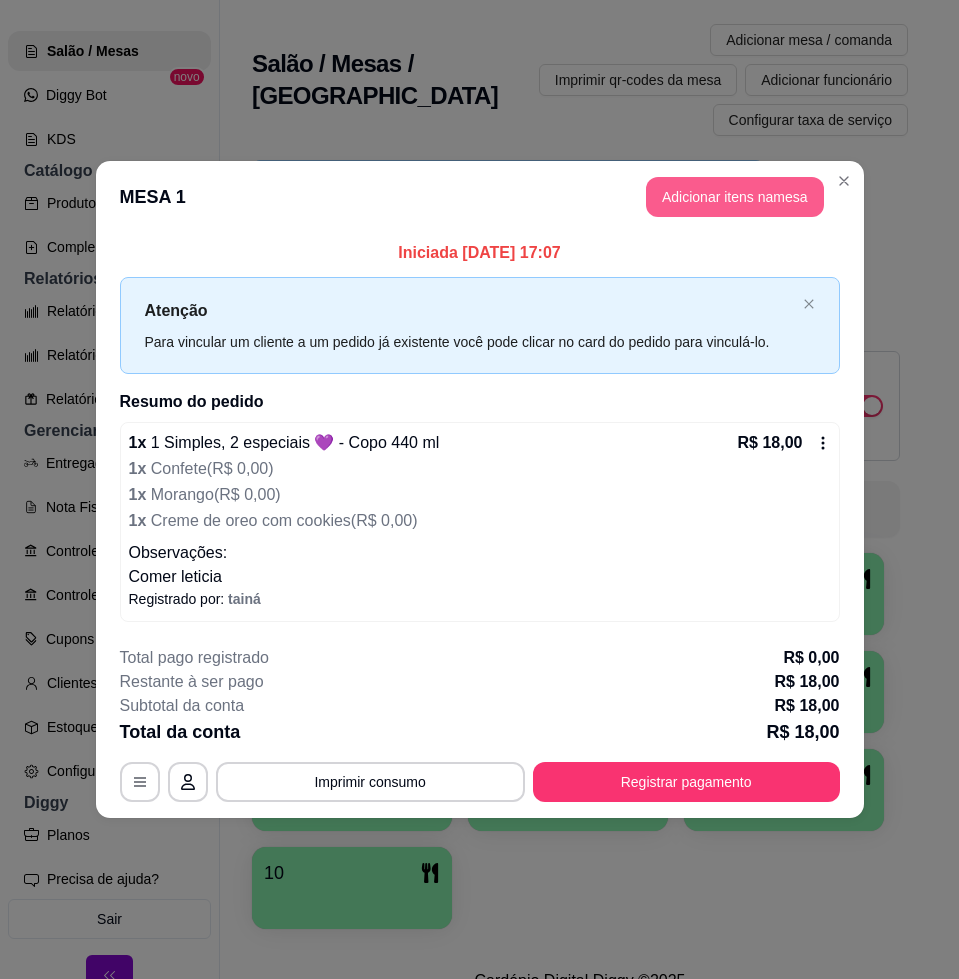 click on "Adicionar itens na  mesa" at bounding box center [735, 197] 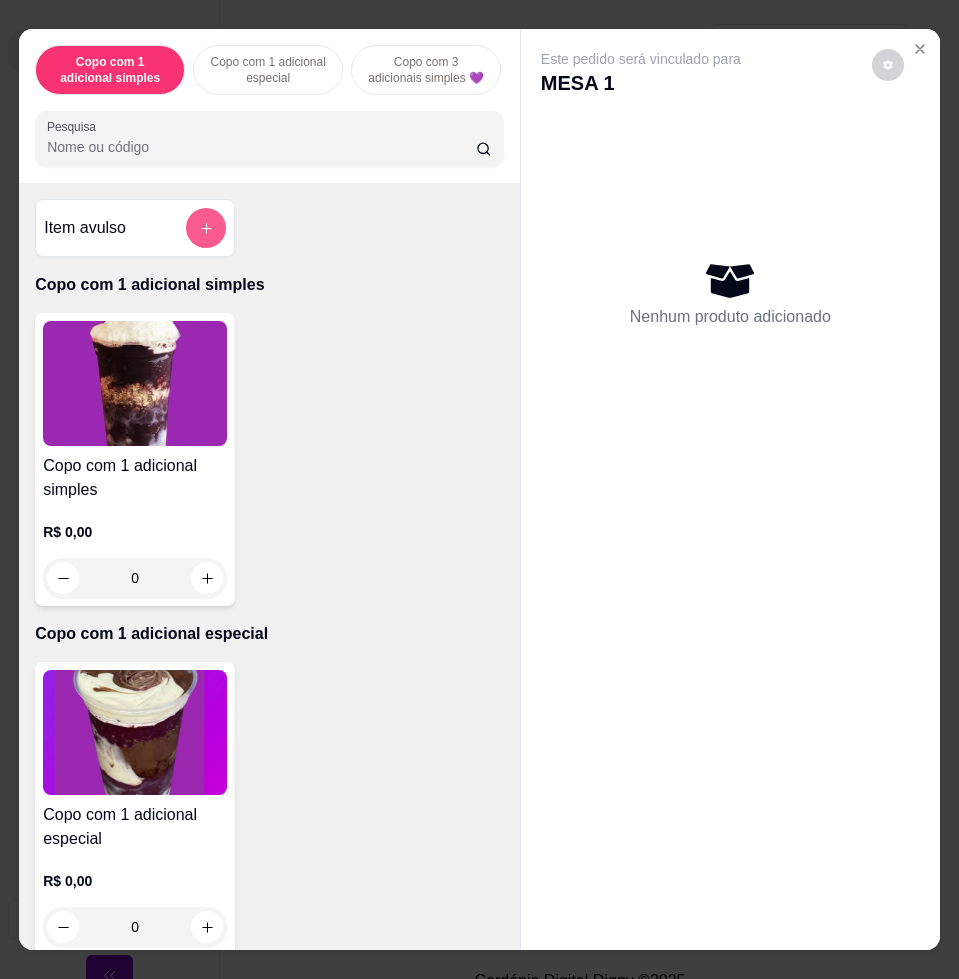 click 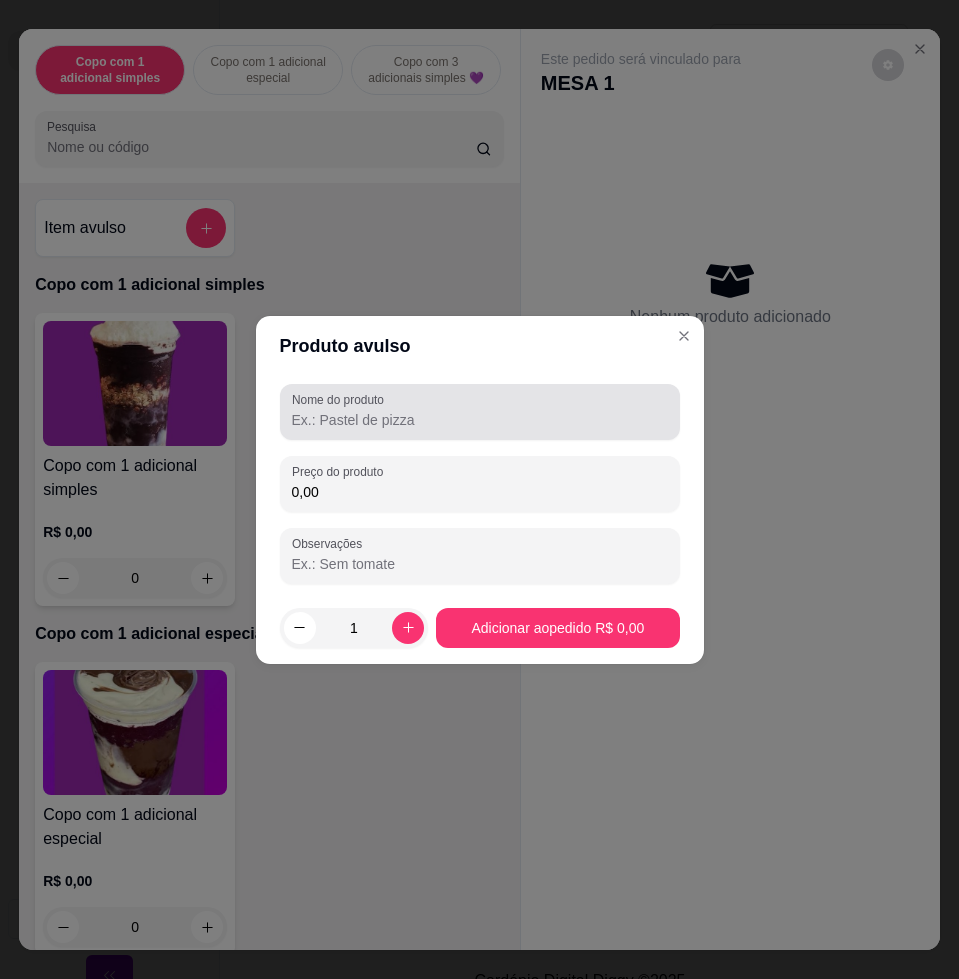 click at bounding box center (480, 412) 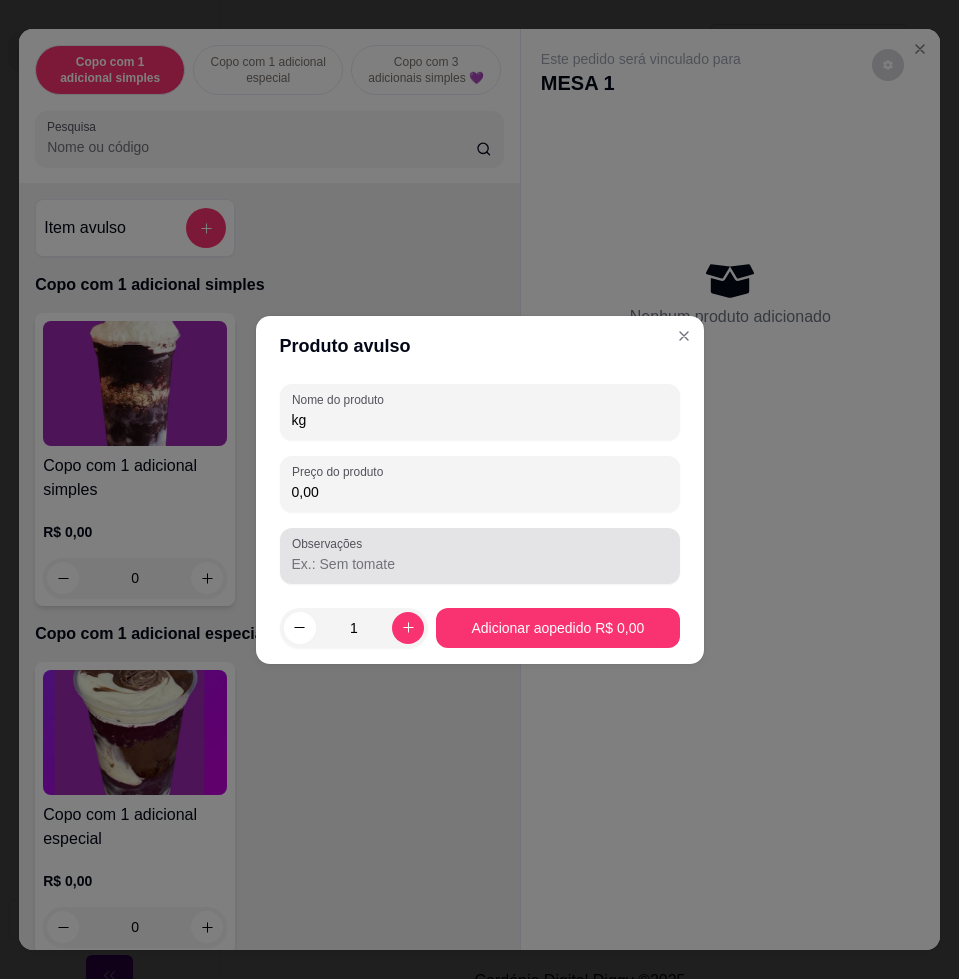 type on "kg" 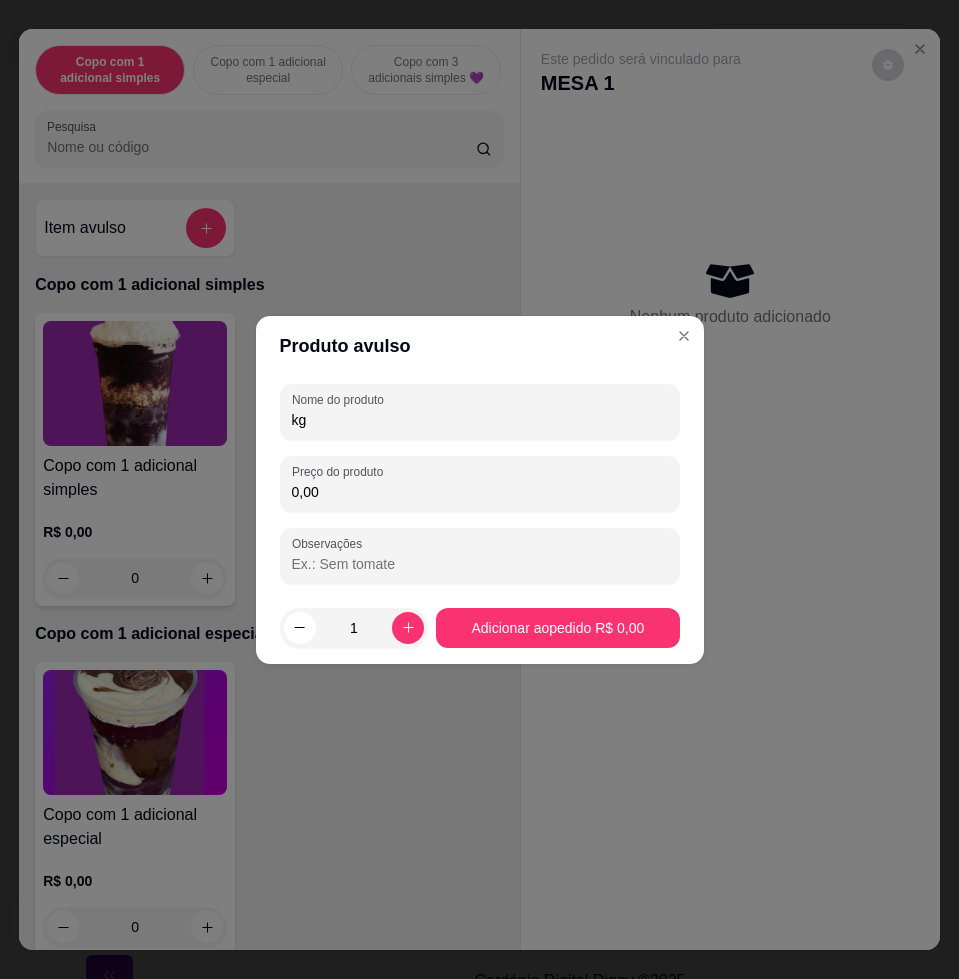 click on "Nome do produto kg Preço do produto 0,00 Observações" at bounding box center (480, 484) 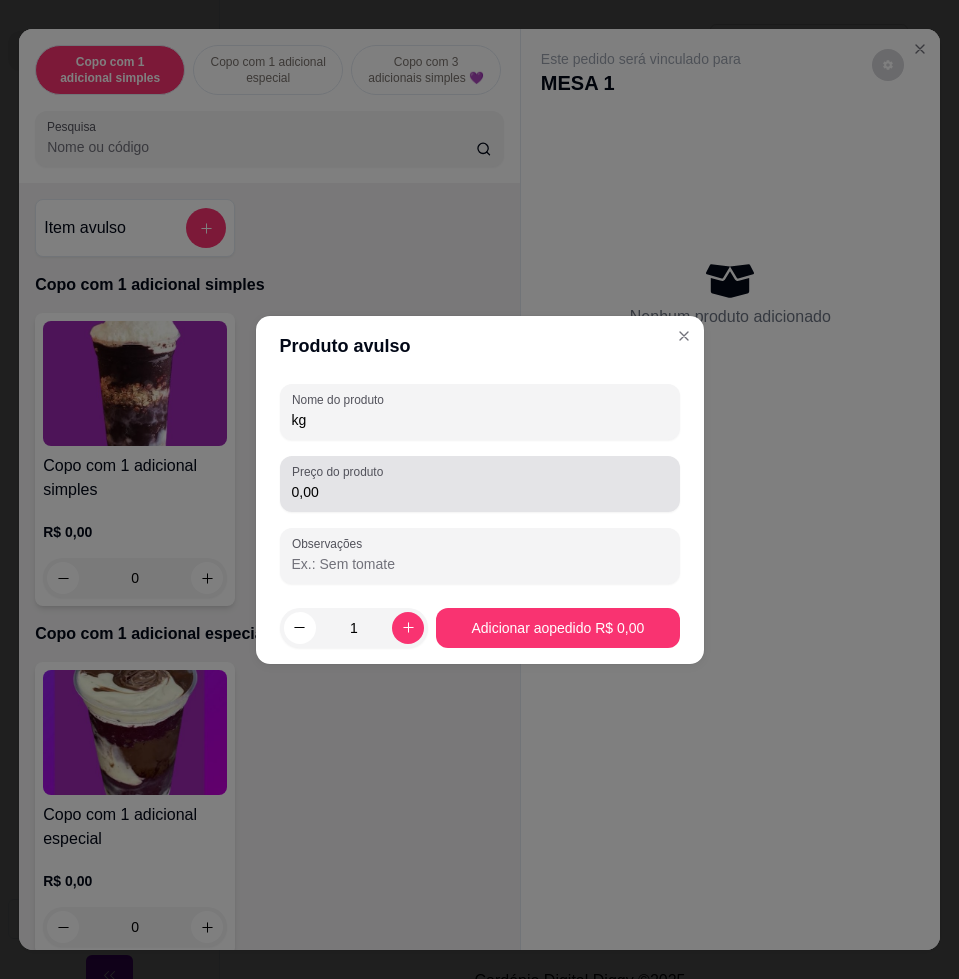 click on "0,00" at bounding box center [480, 492] 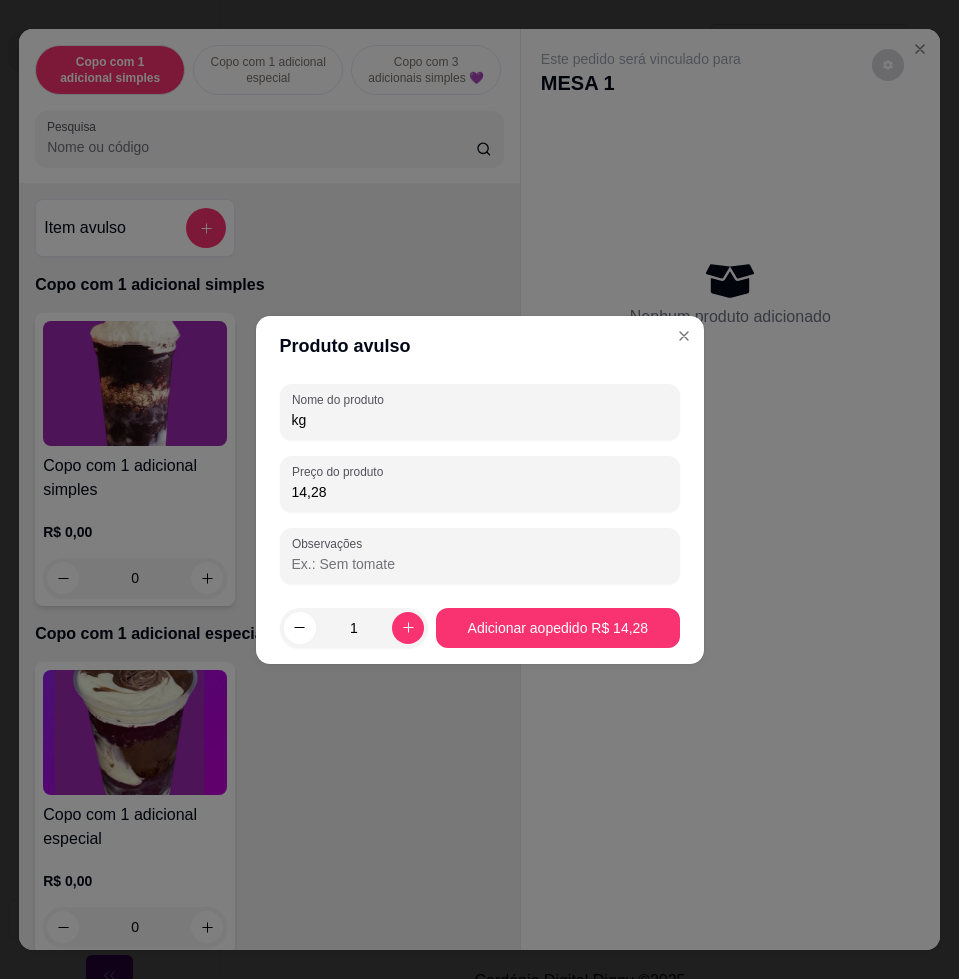 type on "14,28" 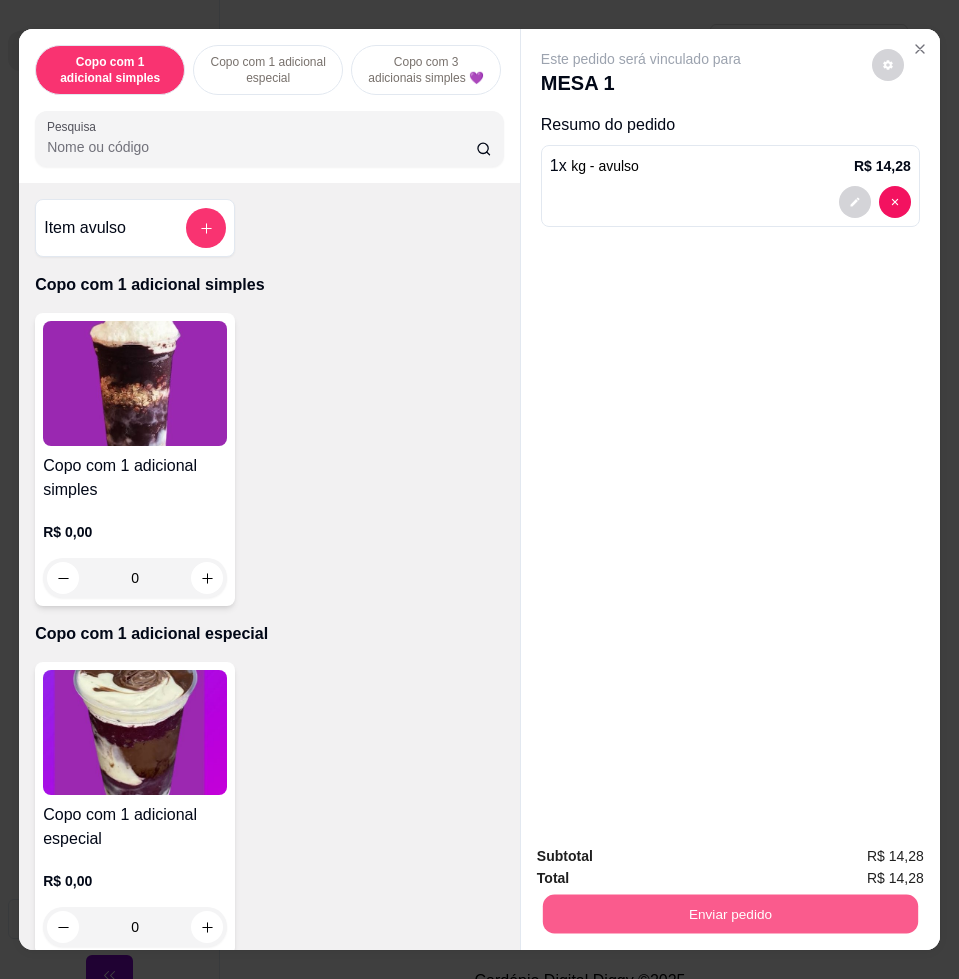 click on "Enviar pedido" at bounding box center [730, 913] 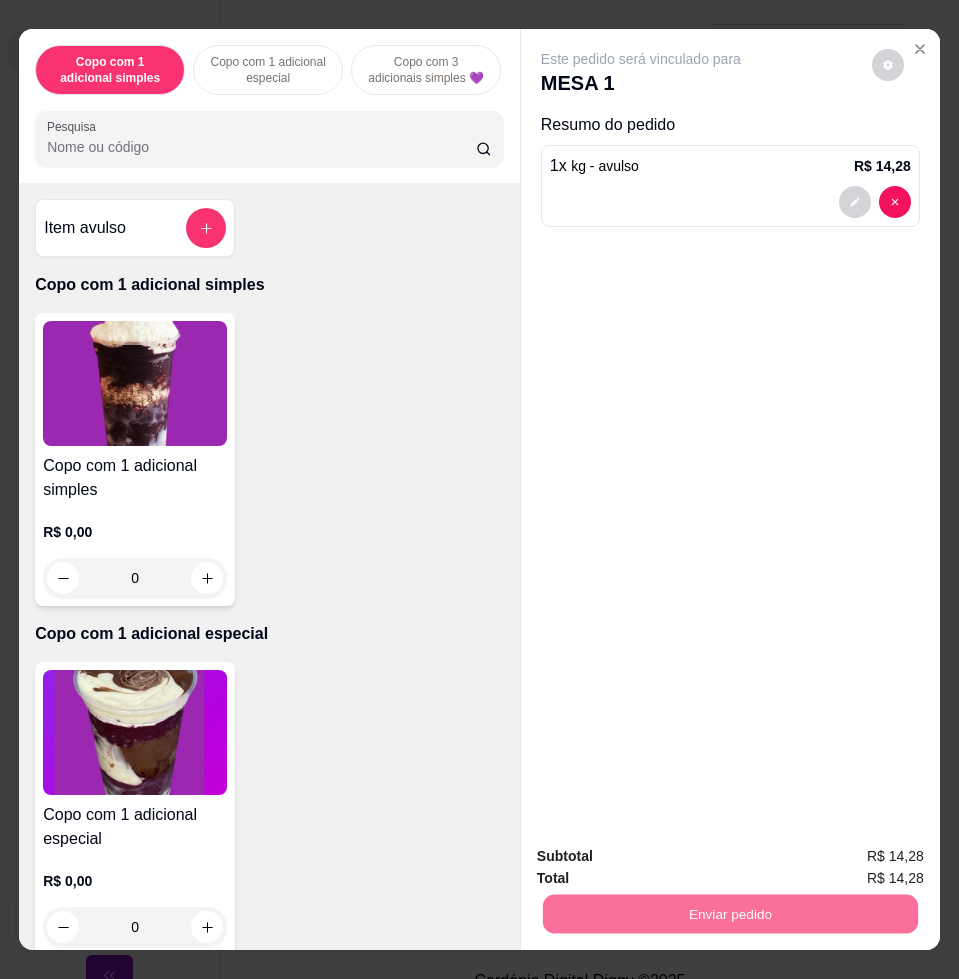 click on "Não registrar e enviar pedido" at bounding box center [662, 855] 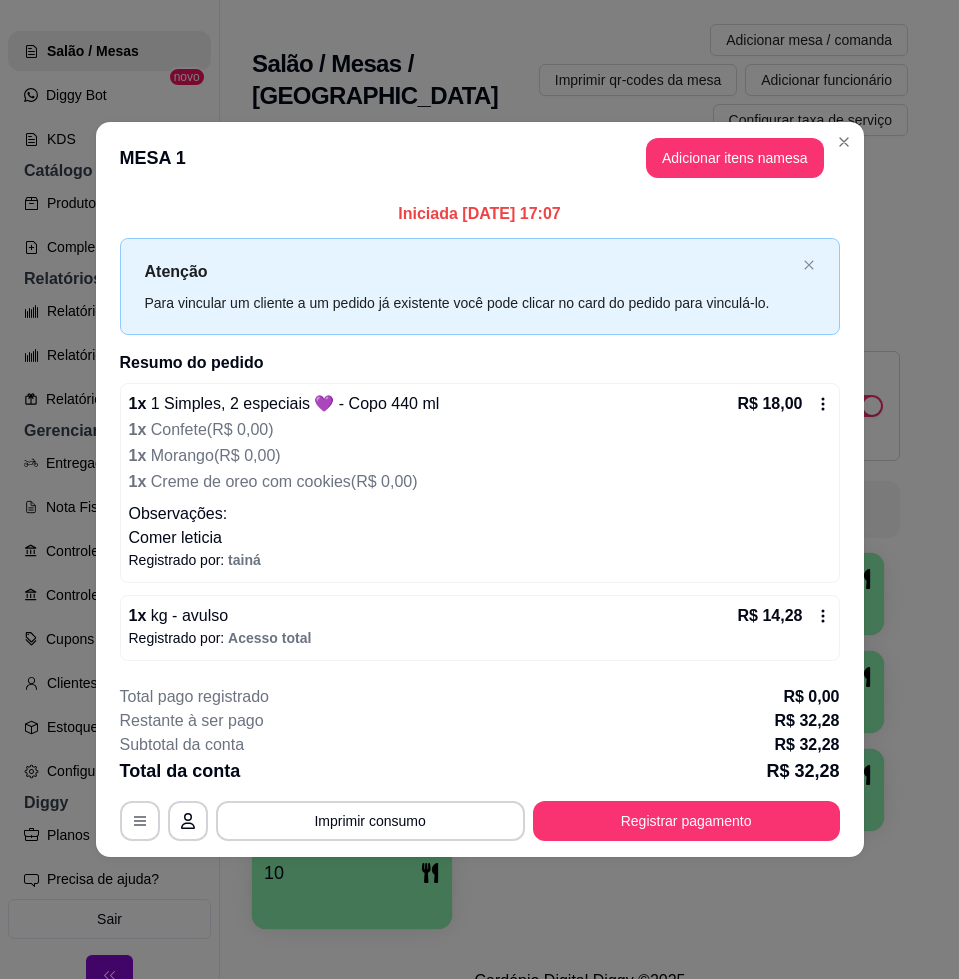 click on "MESA 1 Adicionar itens na  mesa" at bounding box center (480, 158) 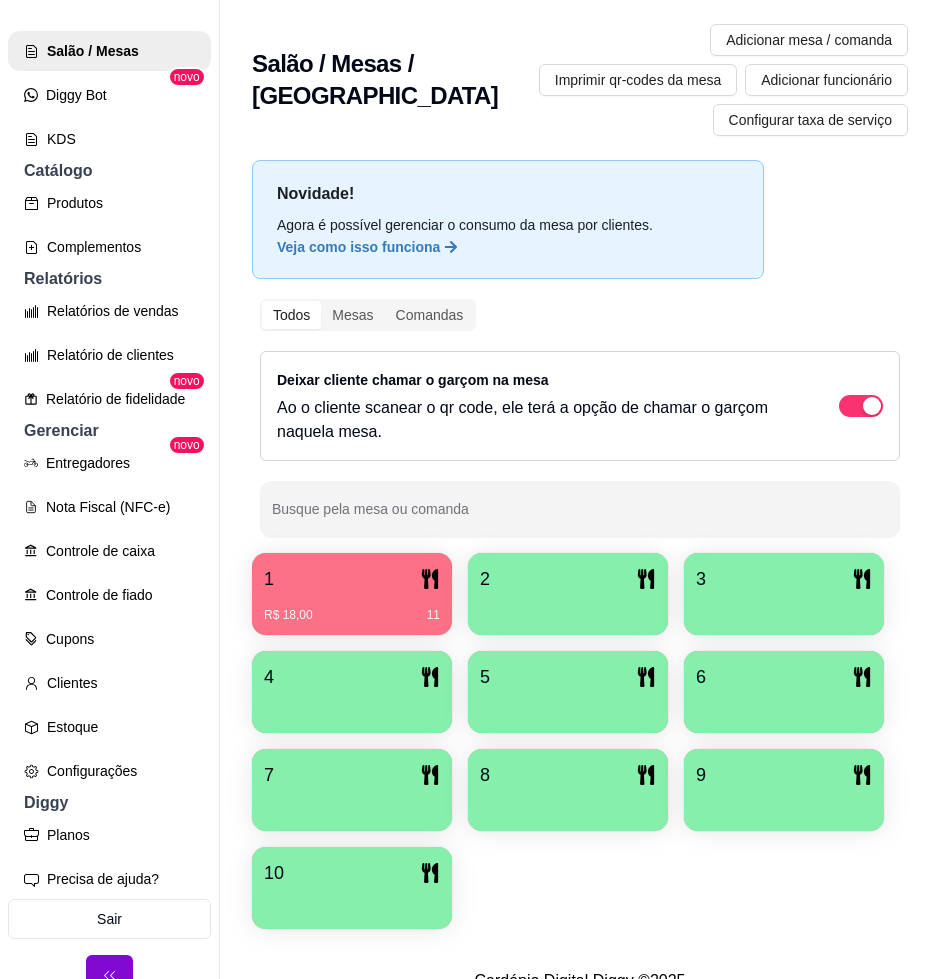 click on "2" at bounding box center (568, 579) 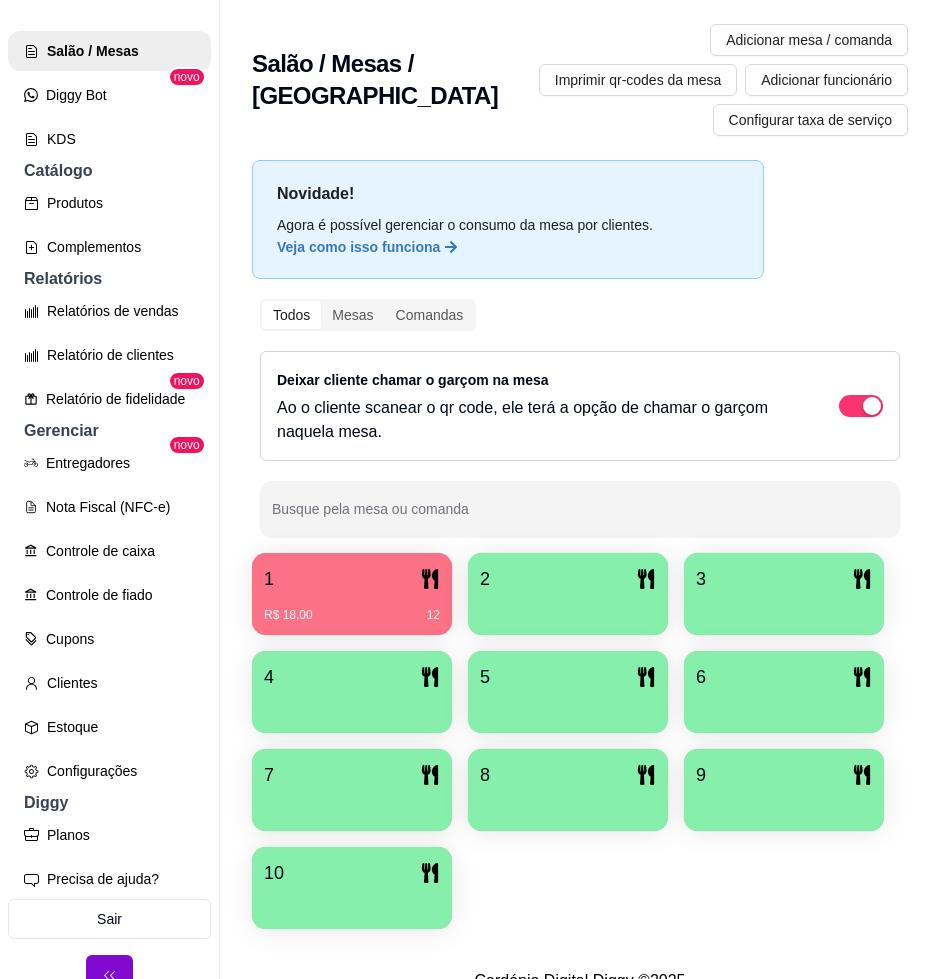 click on "R$ 18,00 12" at bounding box center [352, 608] 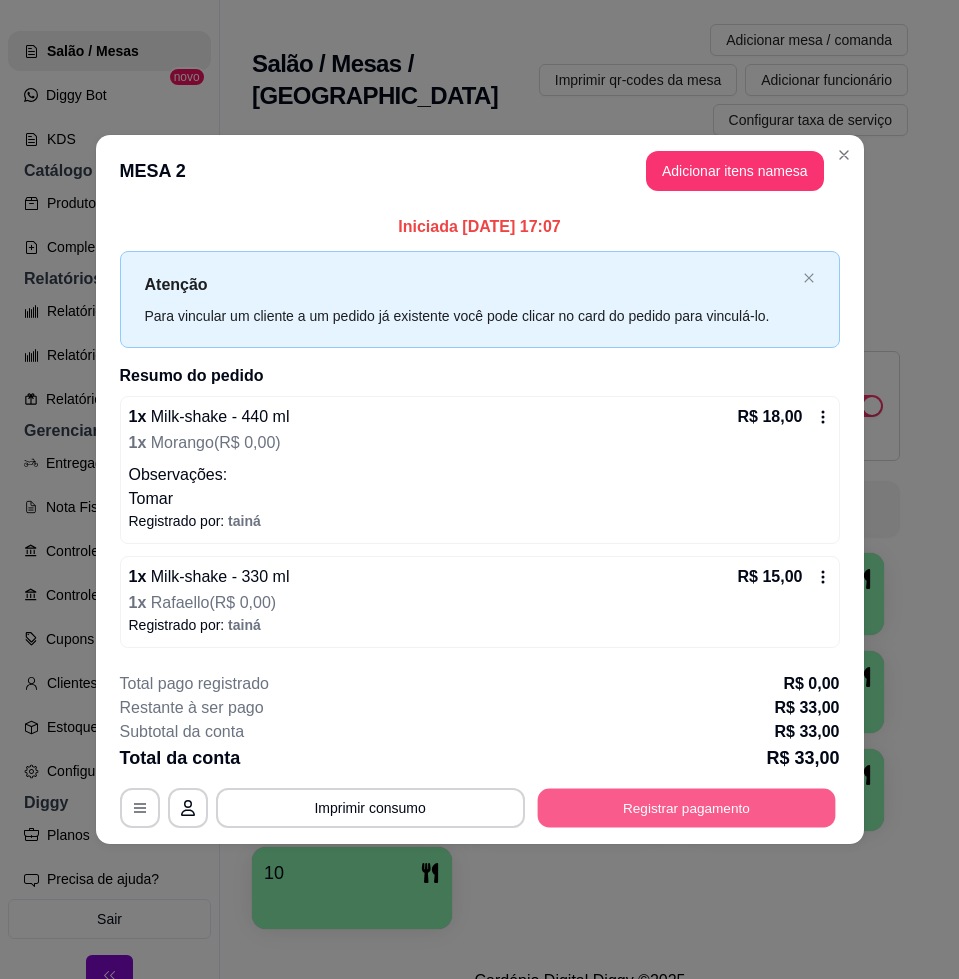 click on "Registrar pagamento" at bounding box center (686, 808) 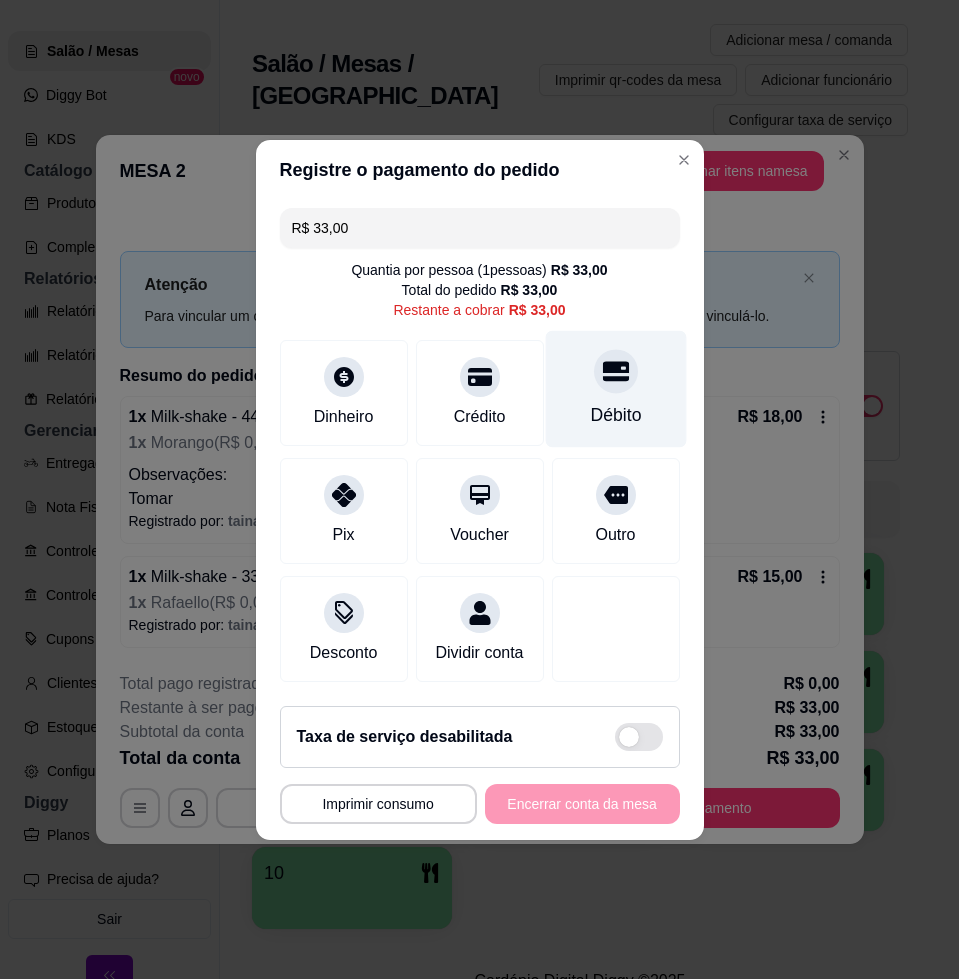 click on "Débito" at bounding box center [615, 388] 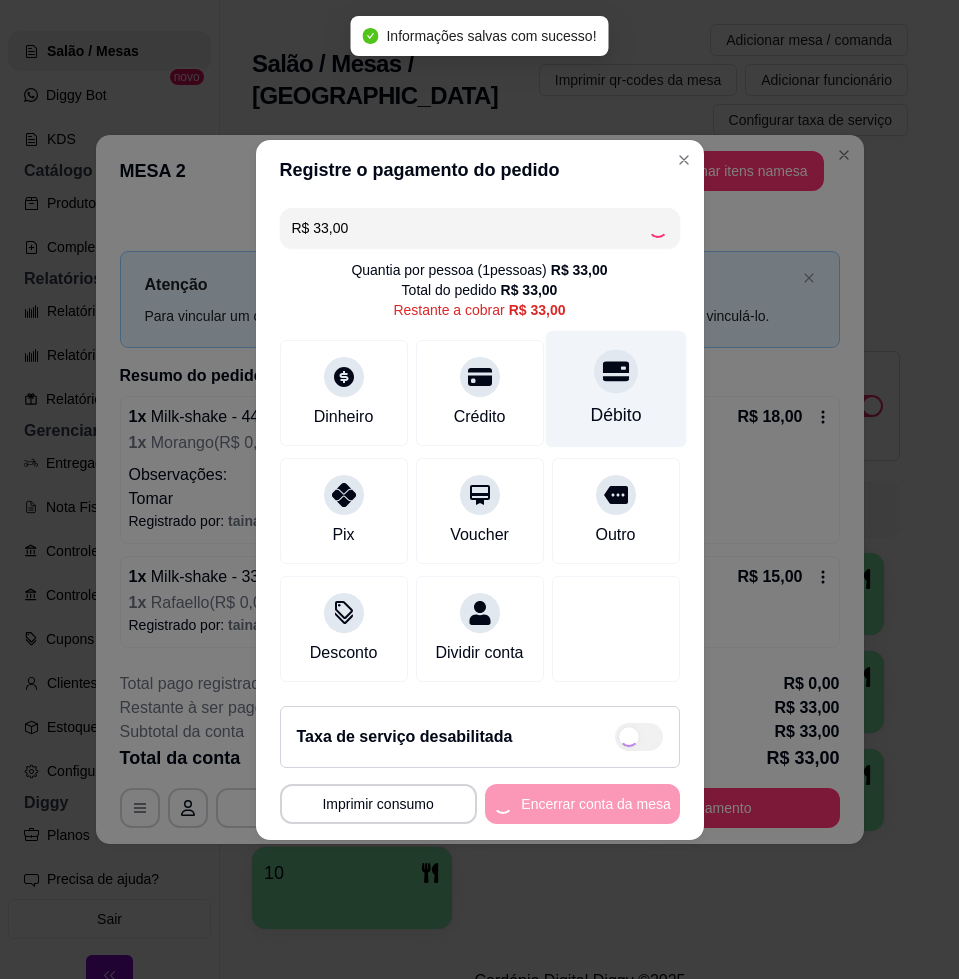 type on "R$ 0,00" 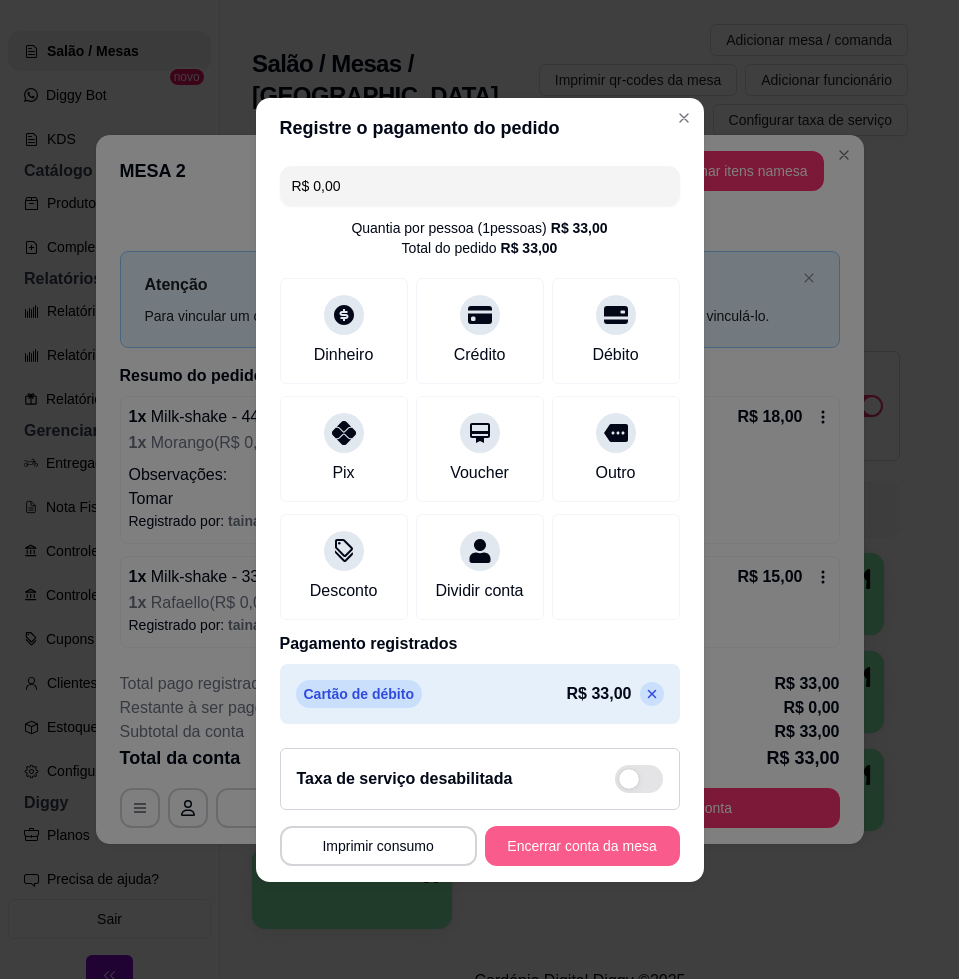 click on "Encerrar conta da mesa" at bounding box center (582, 846) 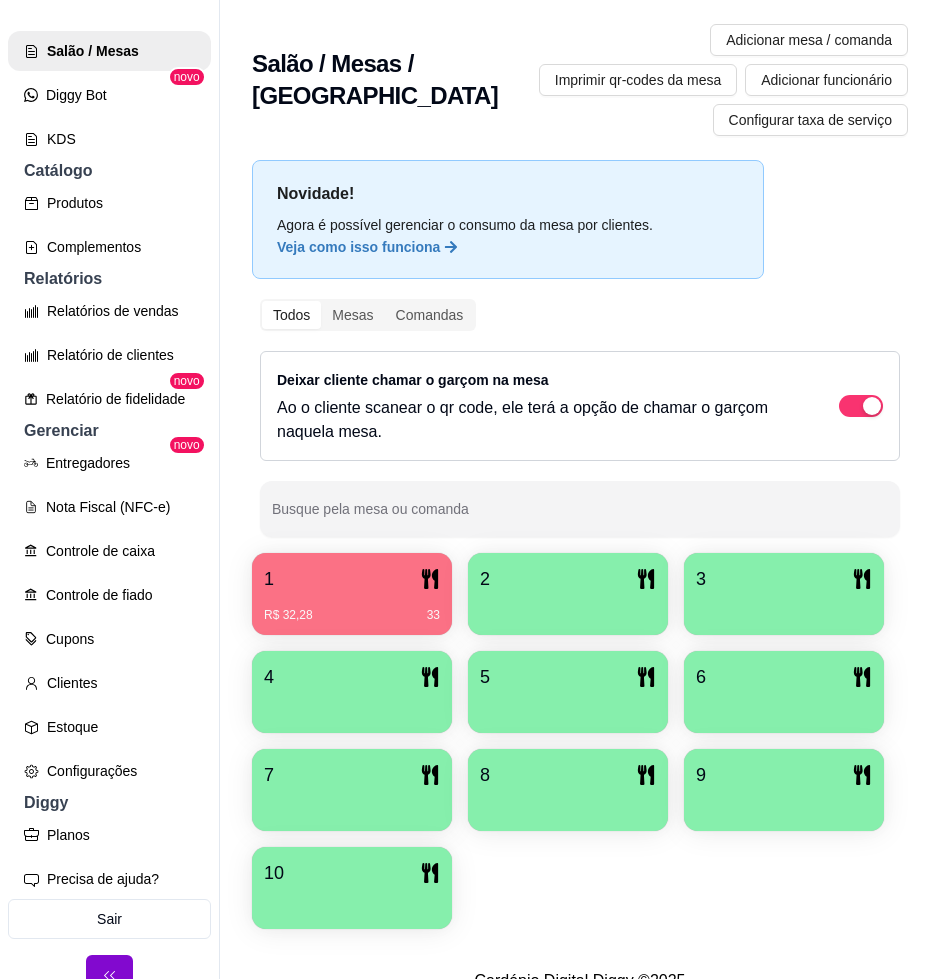click on "R$ 32,28 33" at bounding box center (352, 608) 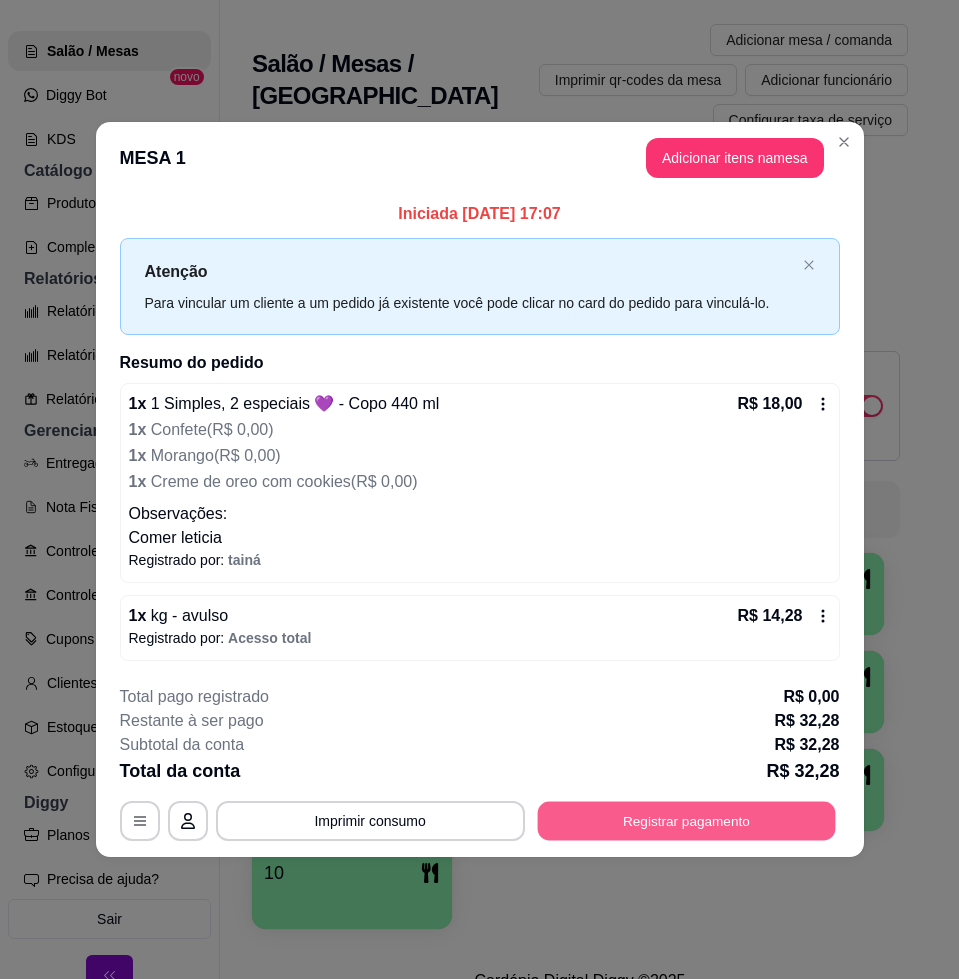 click on "Registrar pagamento" at bounding box center (686, 821) 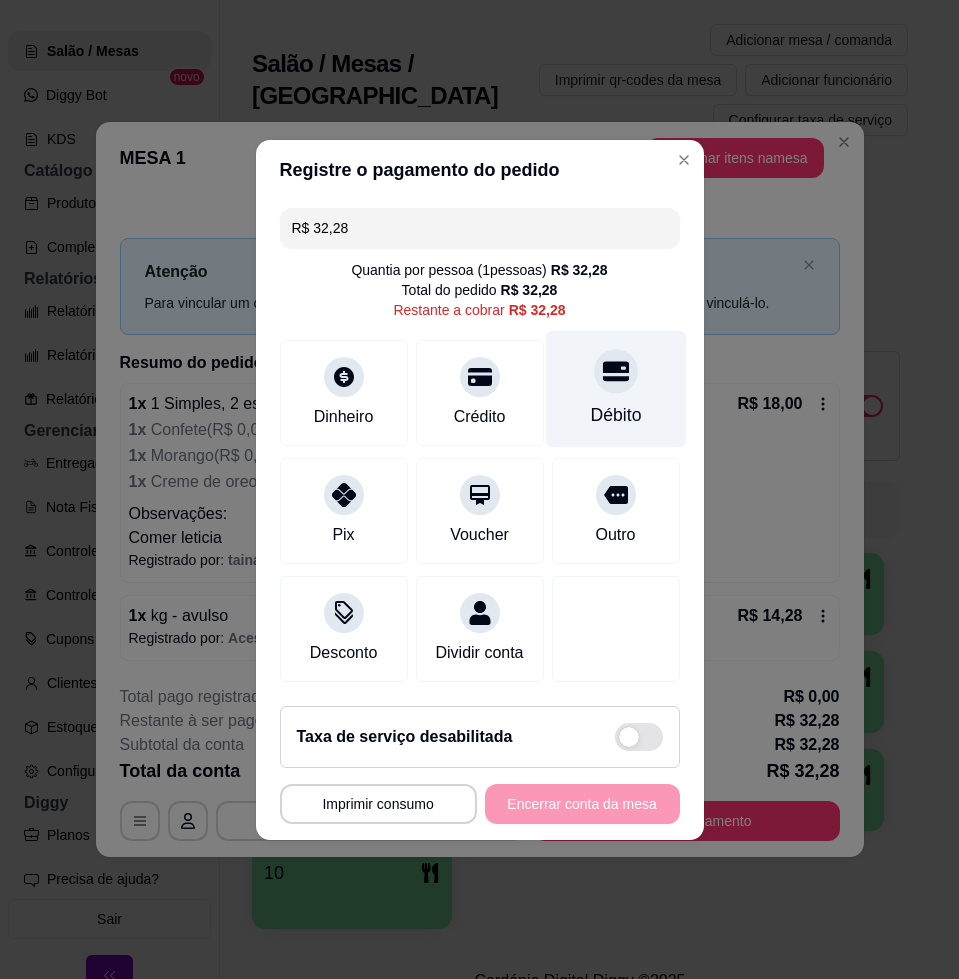 click 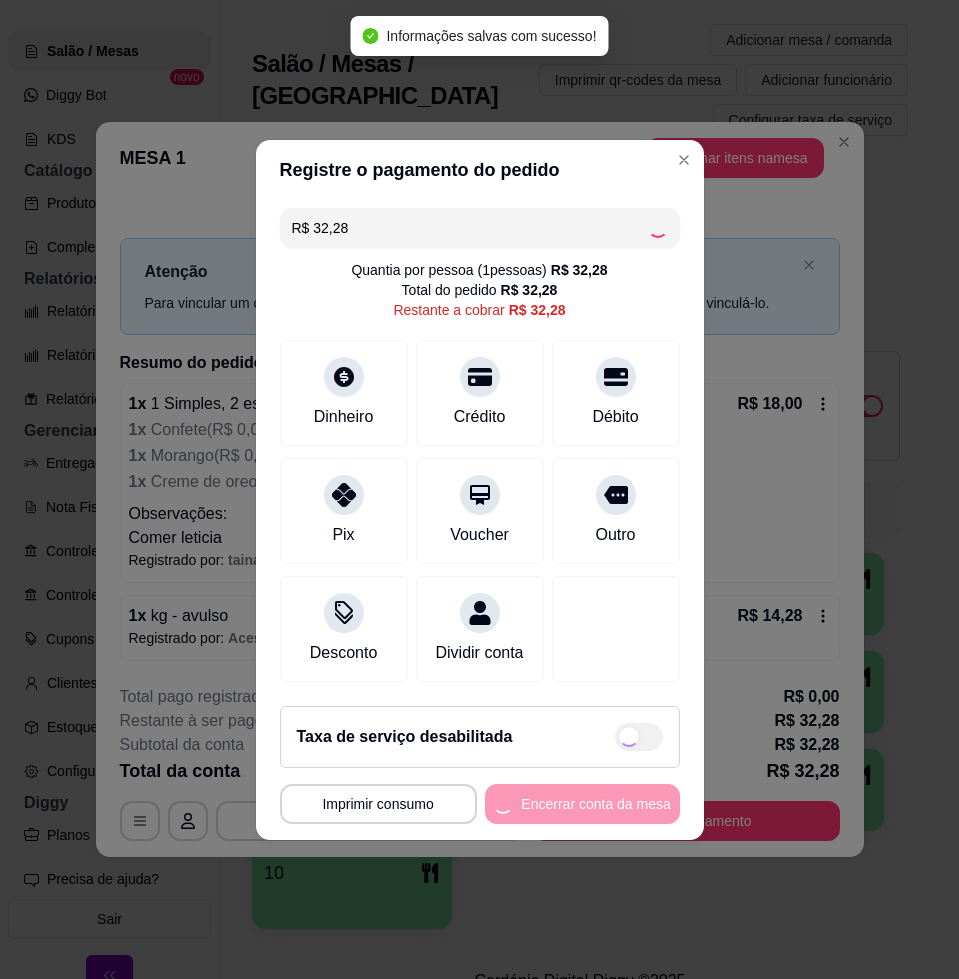 type on "R$ 0,00" 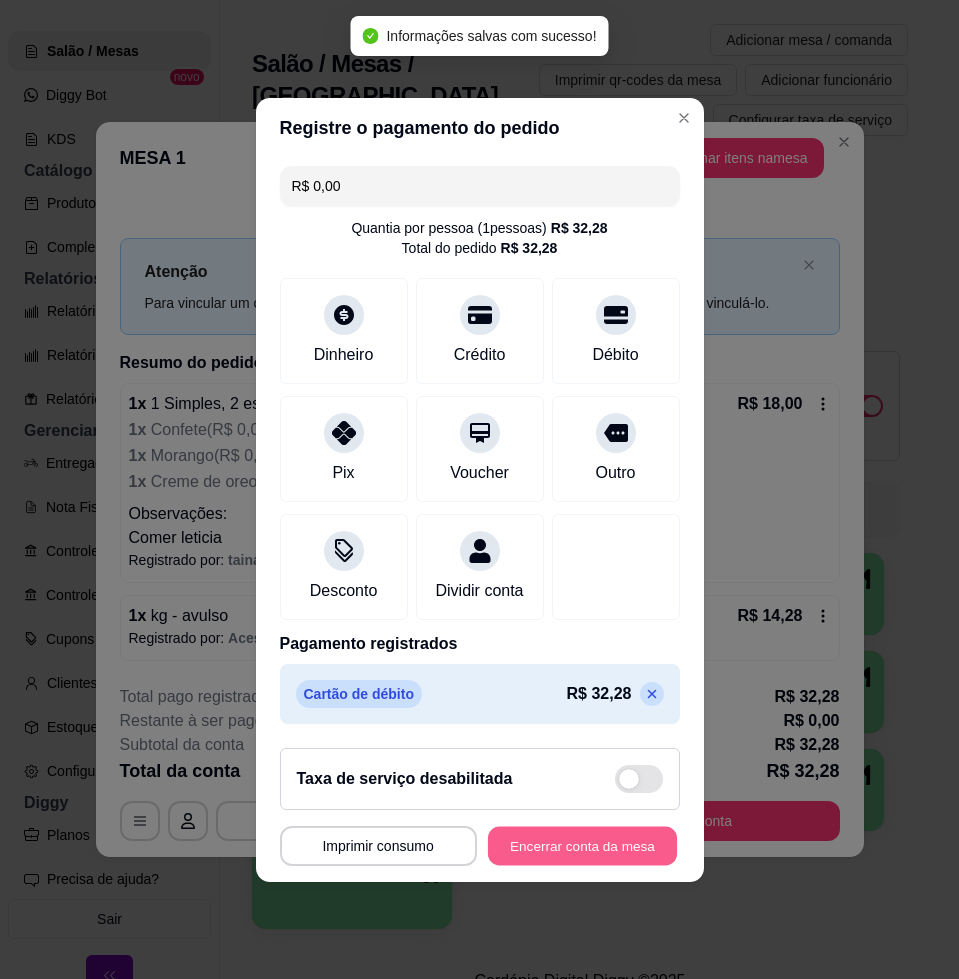 click on "Encerrar conta da mesa" at bounding box center (582, 845) 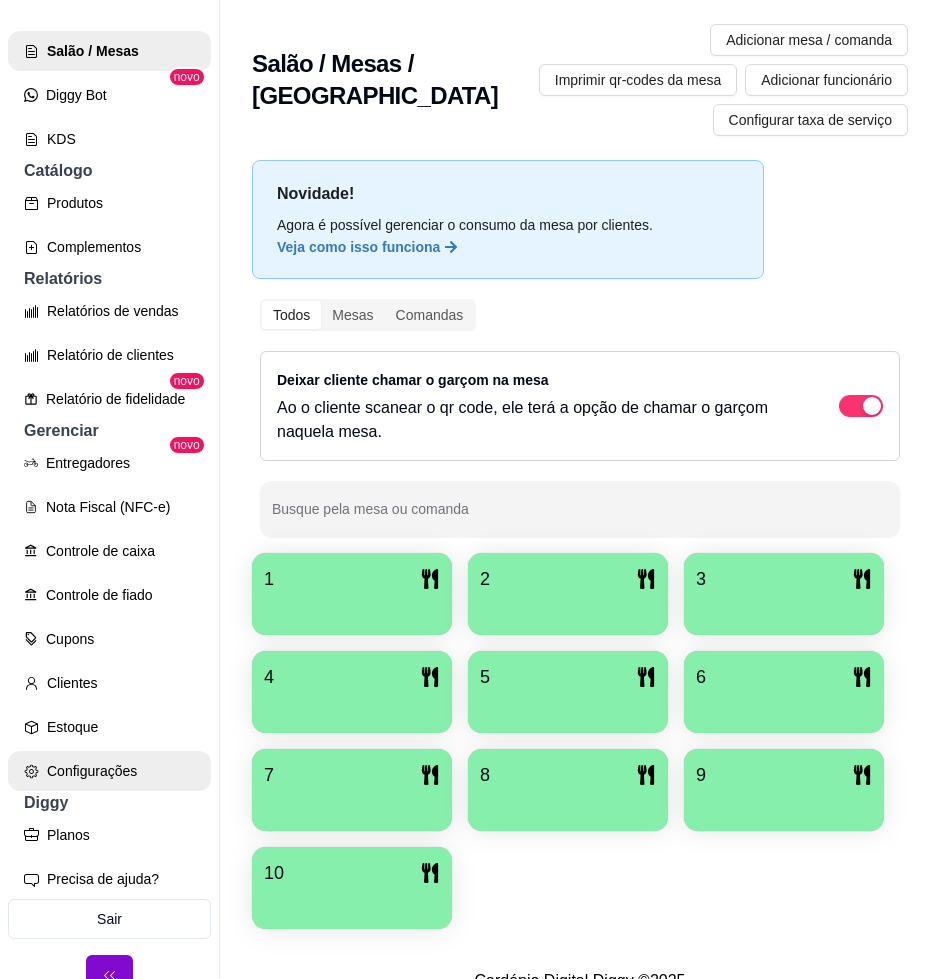 scroll, scrollTop: 391, scrollLeft: 0, axis: vertical 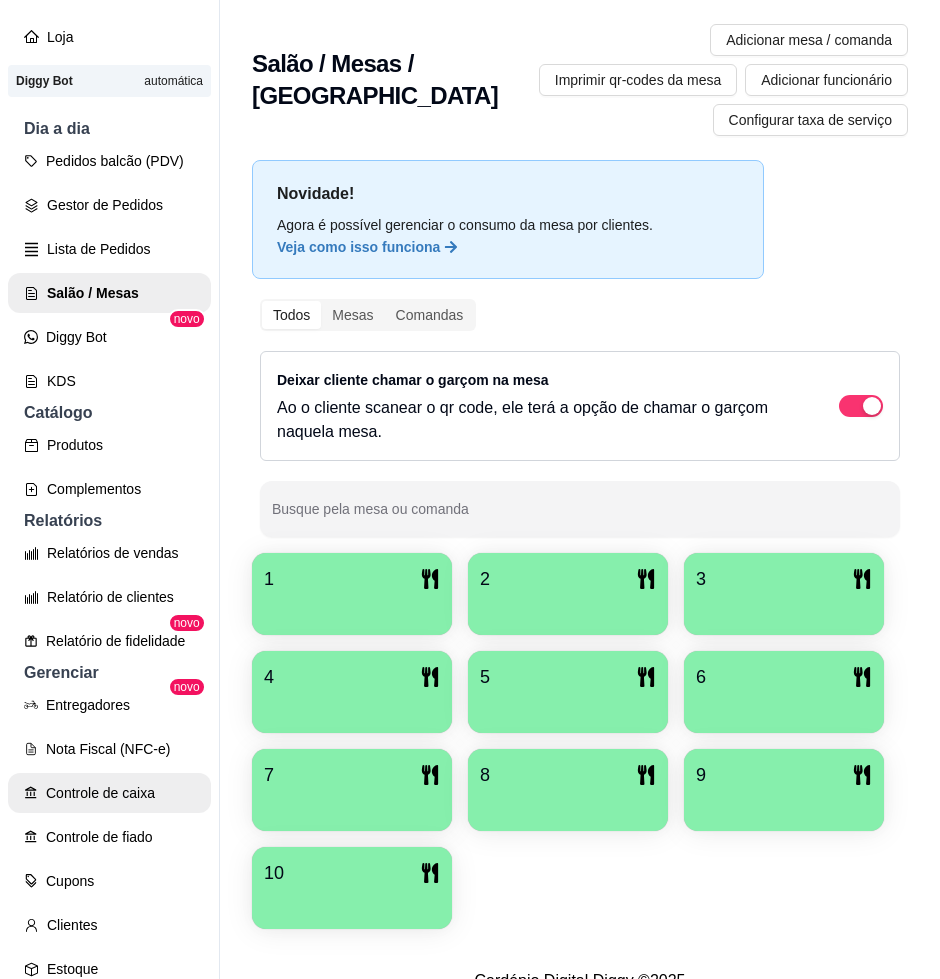 click on "Controle de caixa" at bounding box center [109, 793] 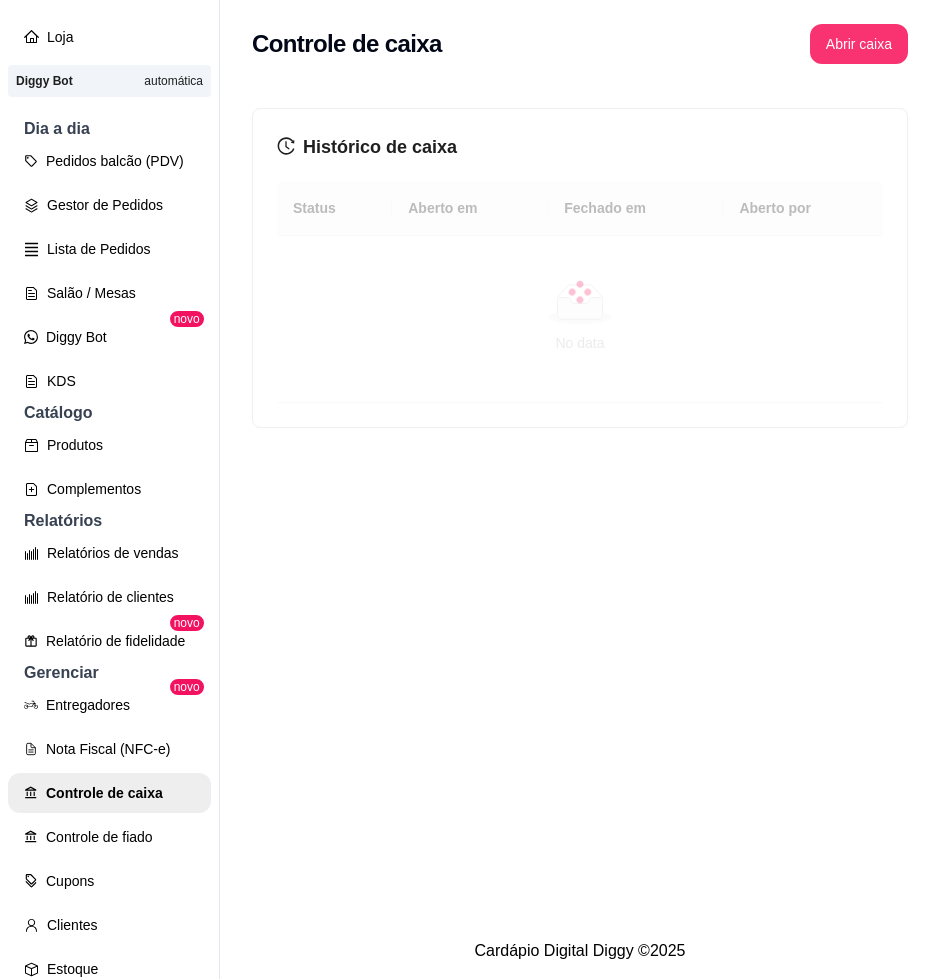 scroll, scrollTop: 32, scrollLeft: 0, axis: vertical 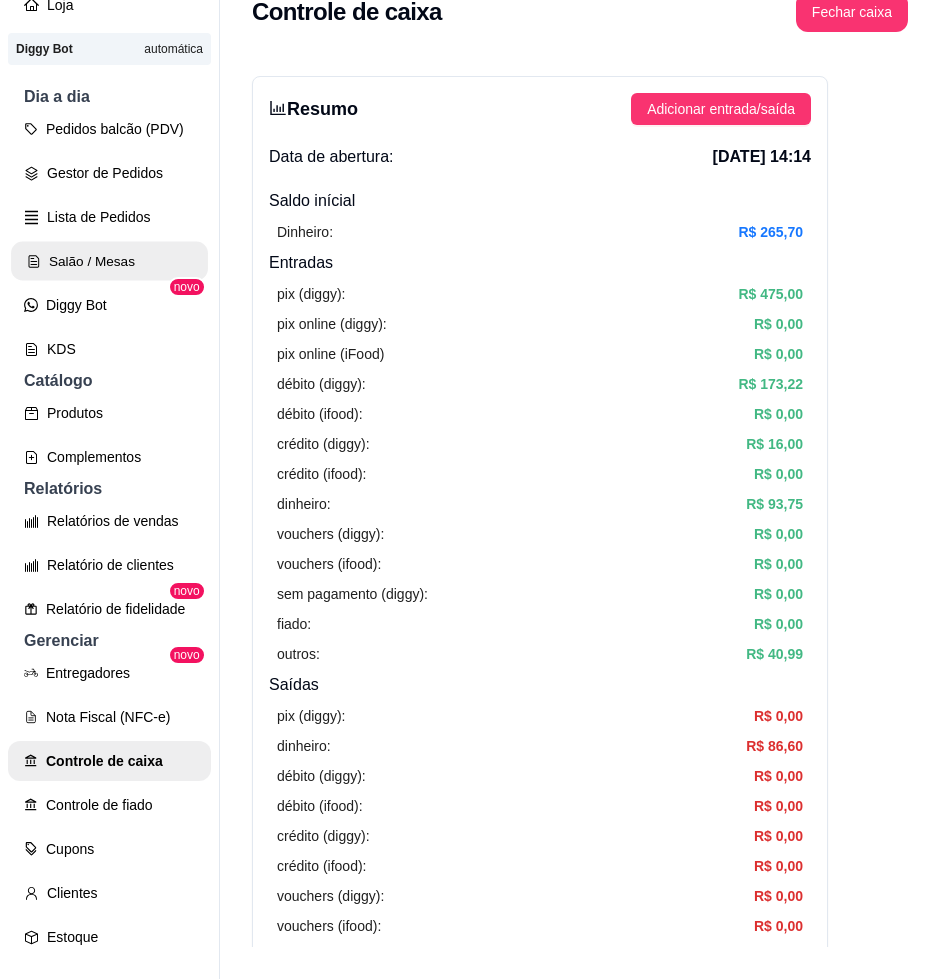 click on "Salão / Mesas" at bounding box center [109, 261] 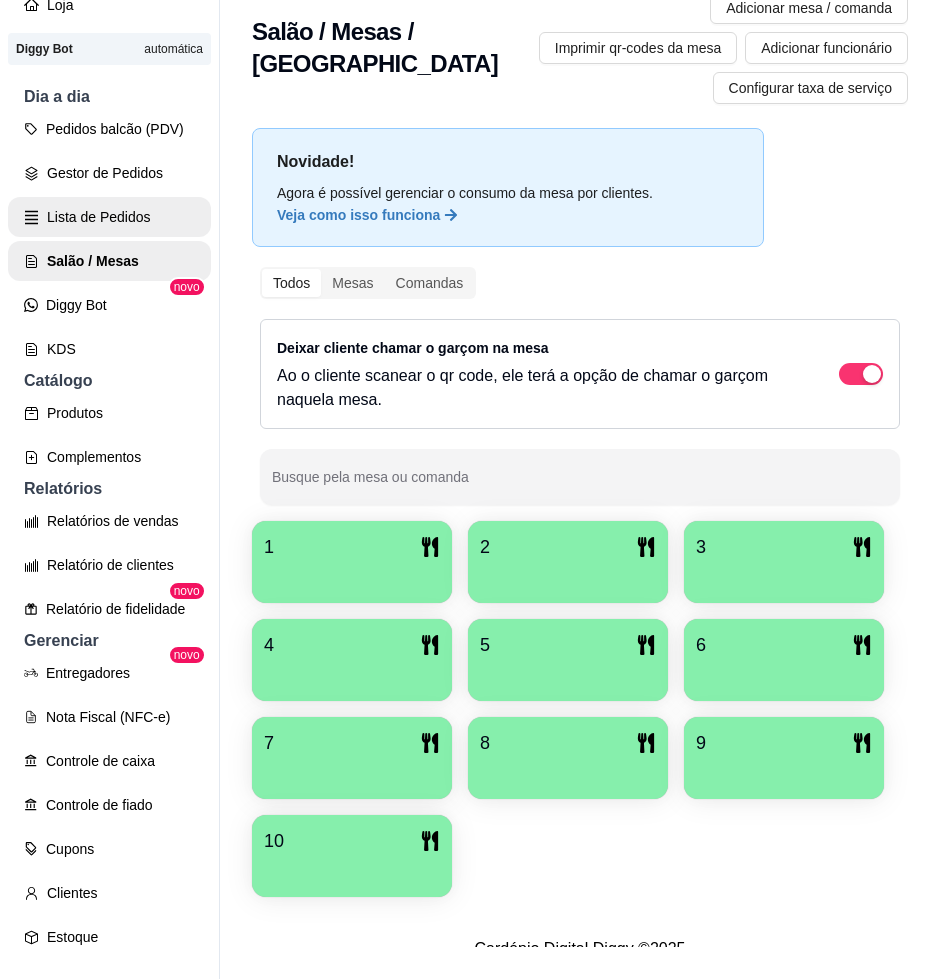 scroll, scrollTop: 0, scrollLeft: 0, axis: both 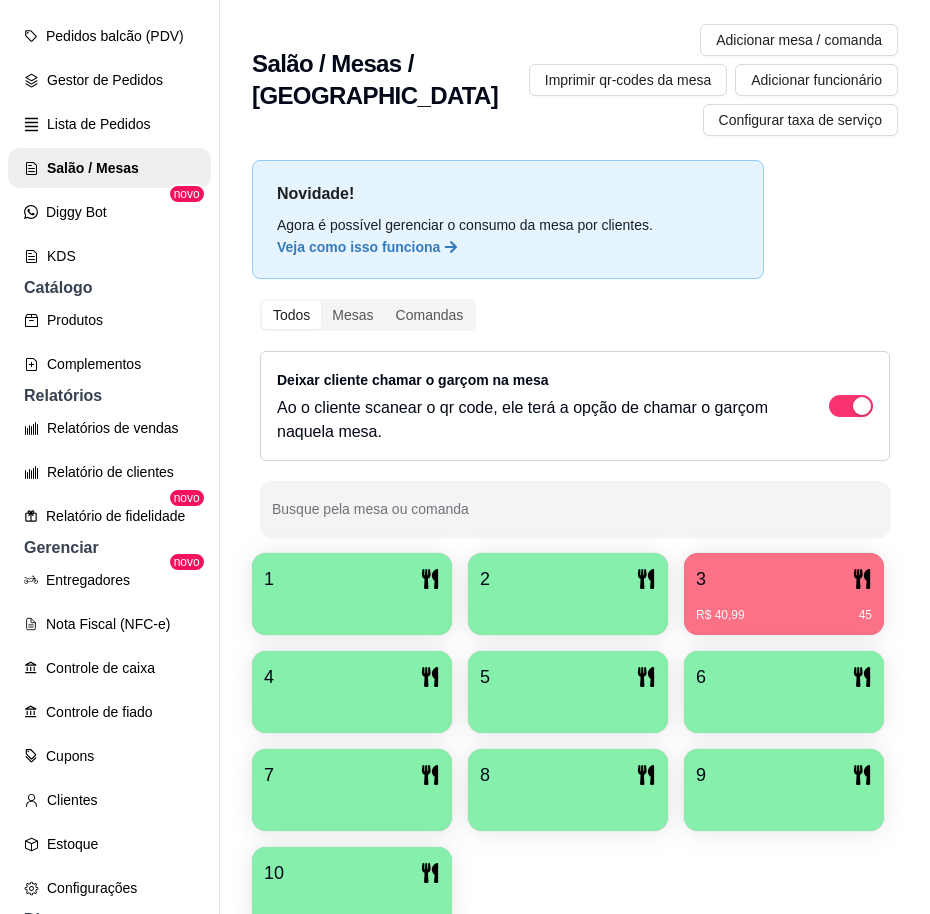 click on "3" at bounding box center [784, 579] 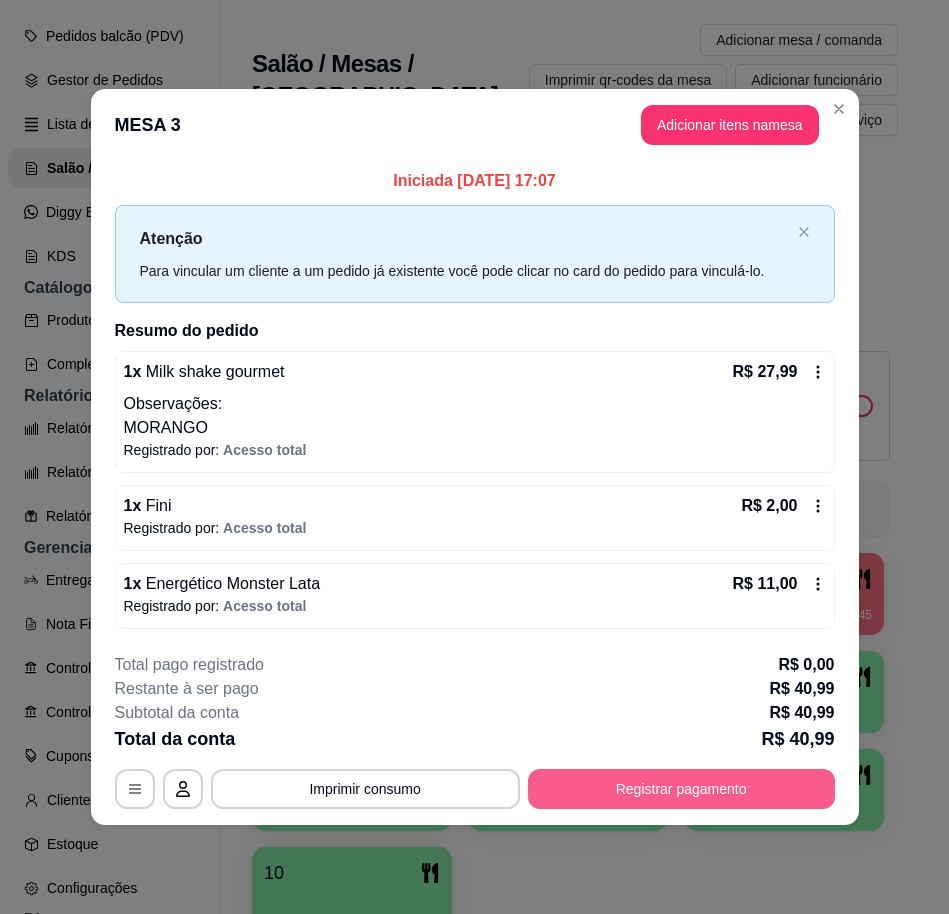 click on "Registrar pagamento" at bounding box center (681, 789) 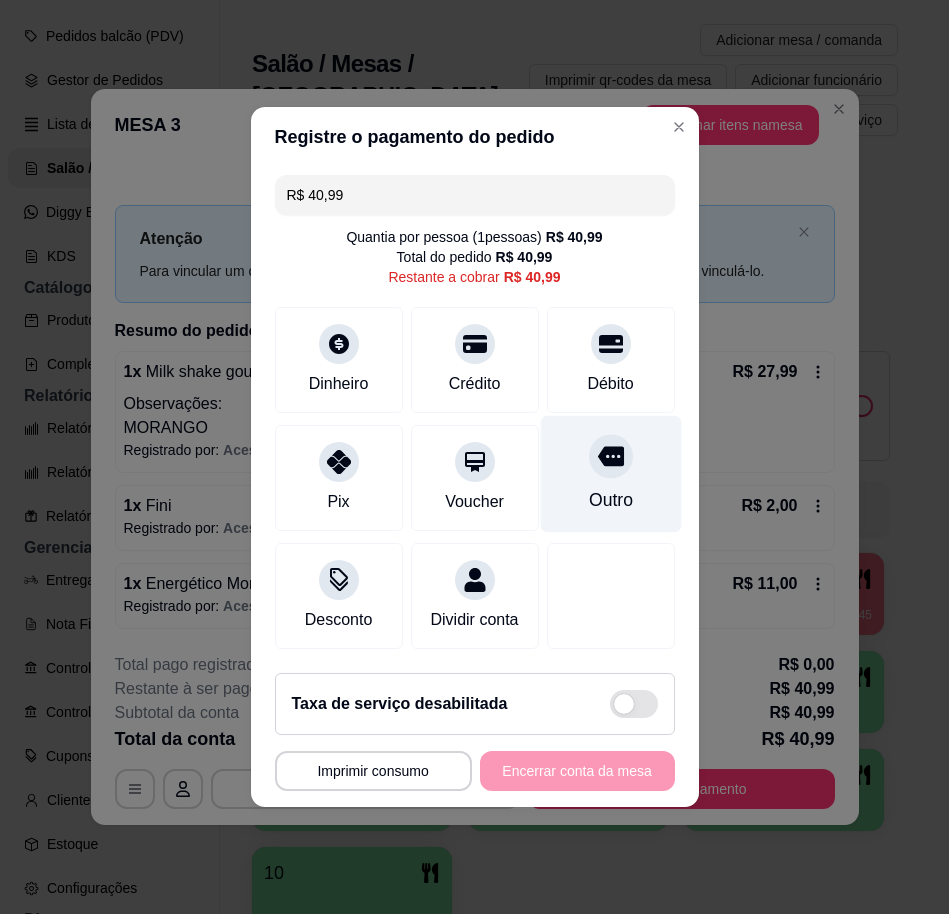 click on "Outro" at bounding box center [610, 474] 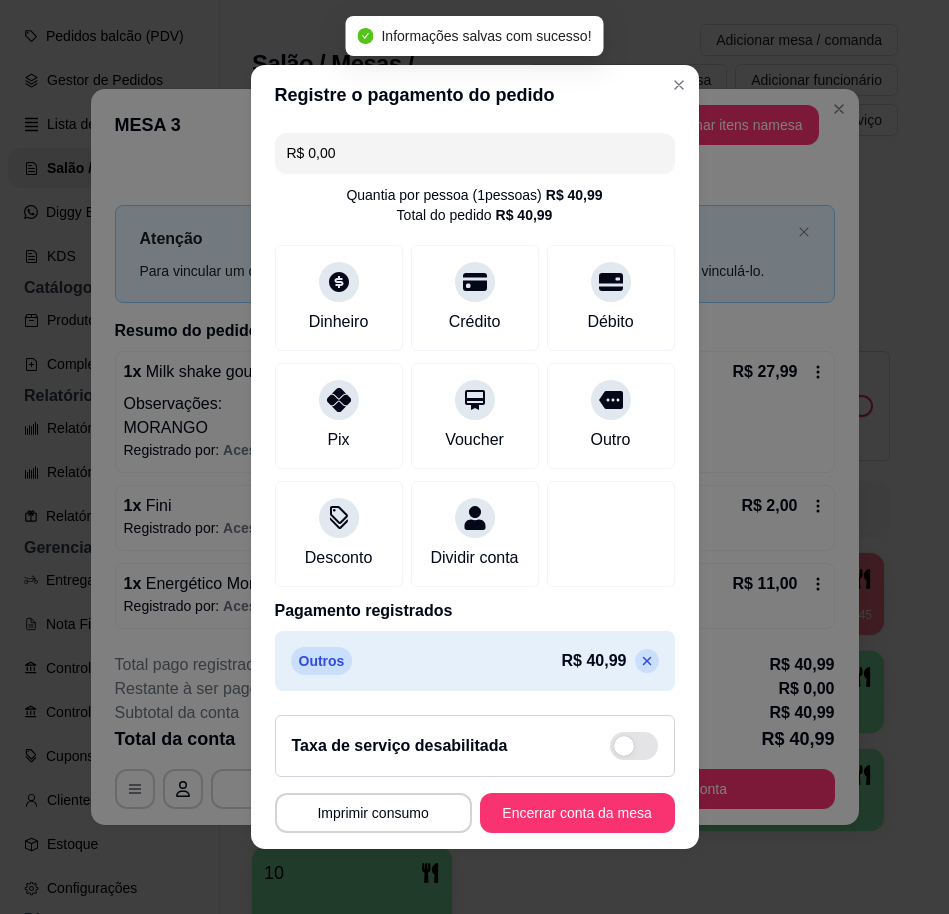 click 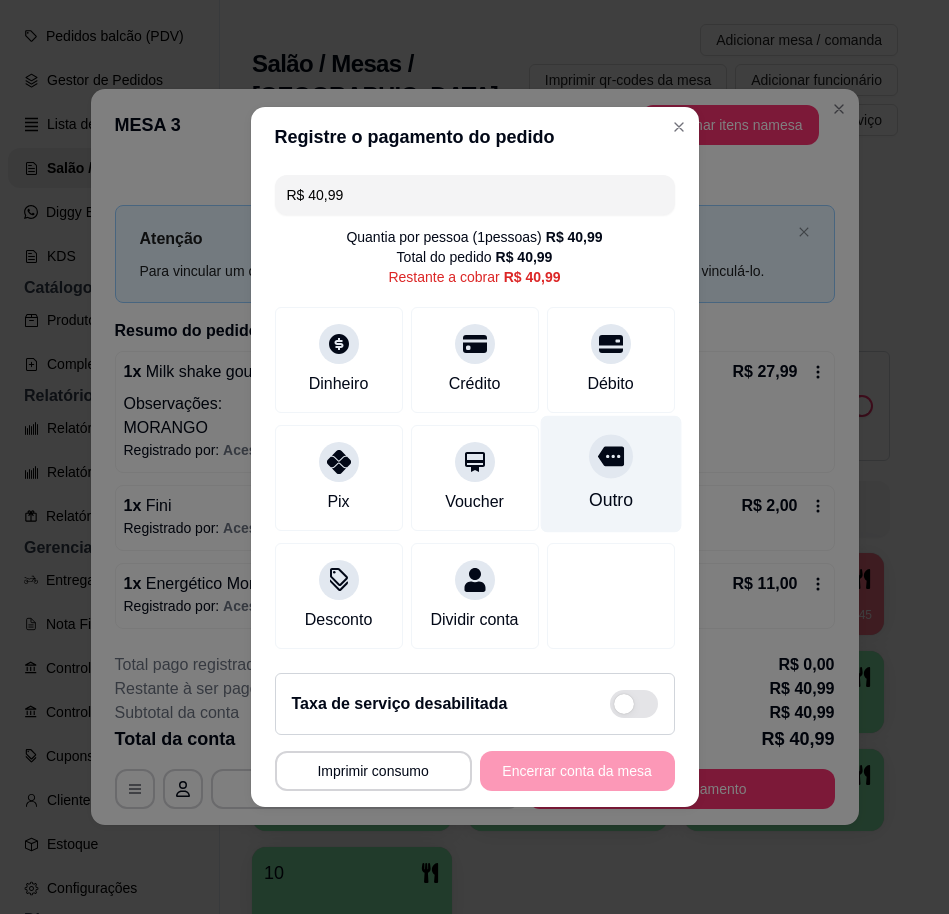 click 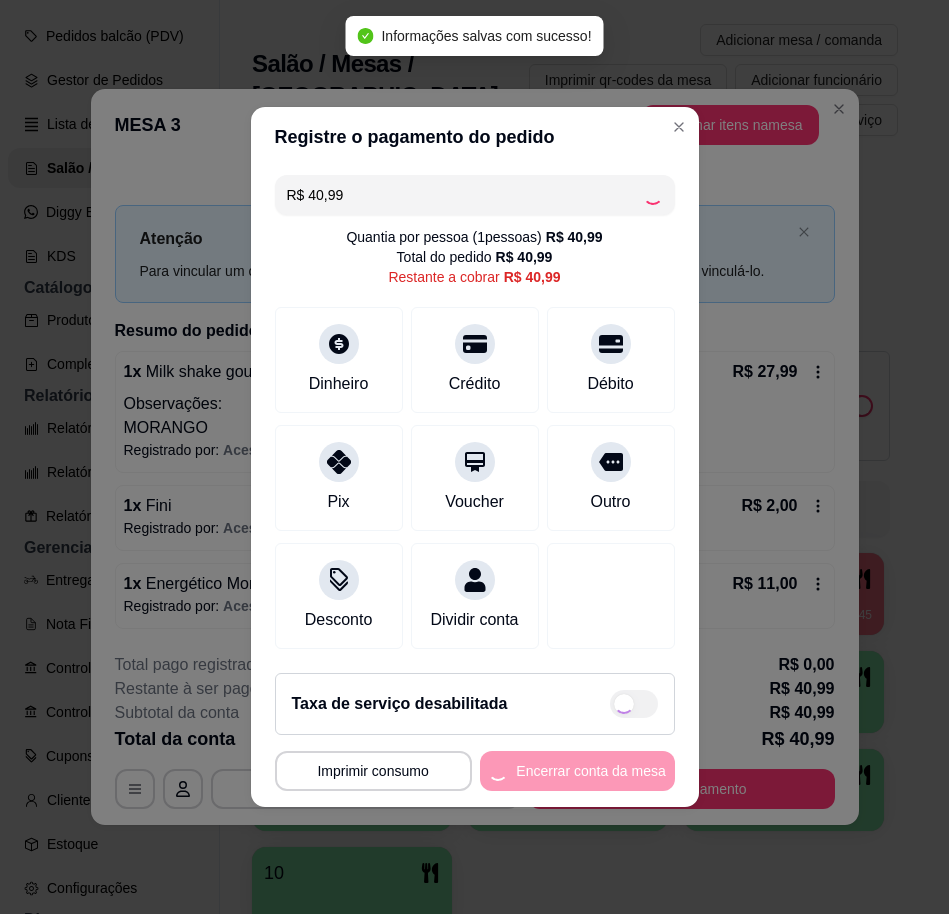 type on "R$ 0,00" 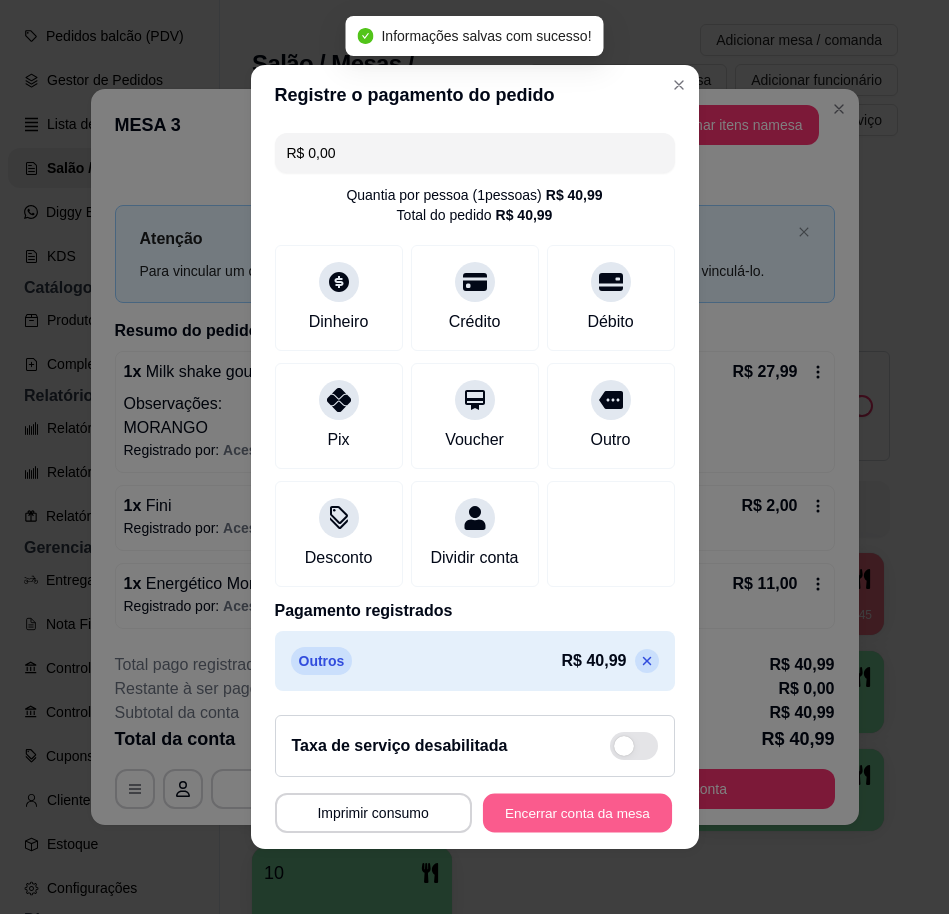 click on "Encerrar conta da mesa" at bounding box center [577, 813] 